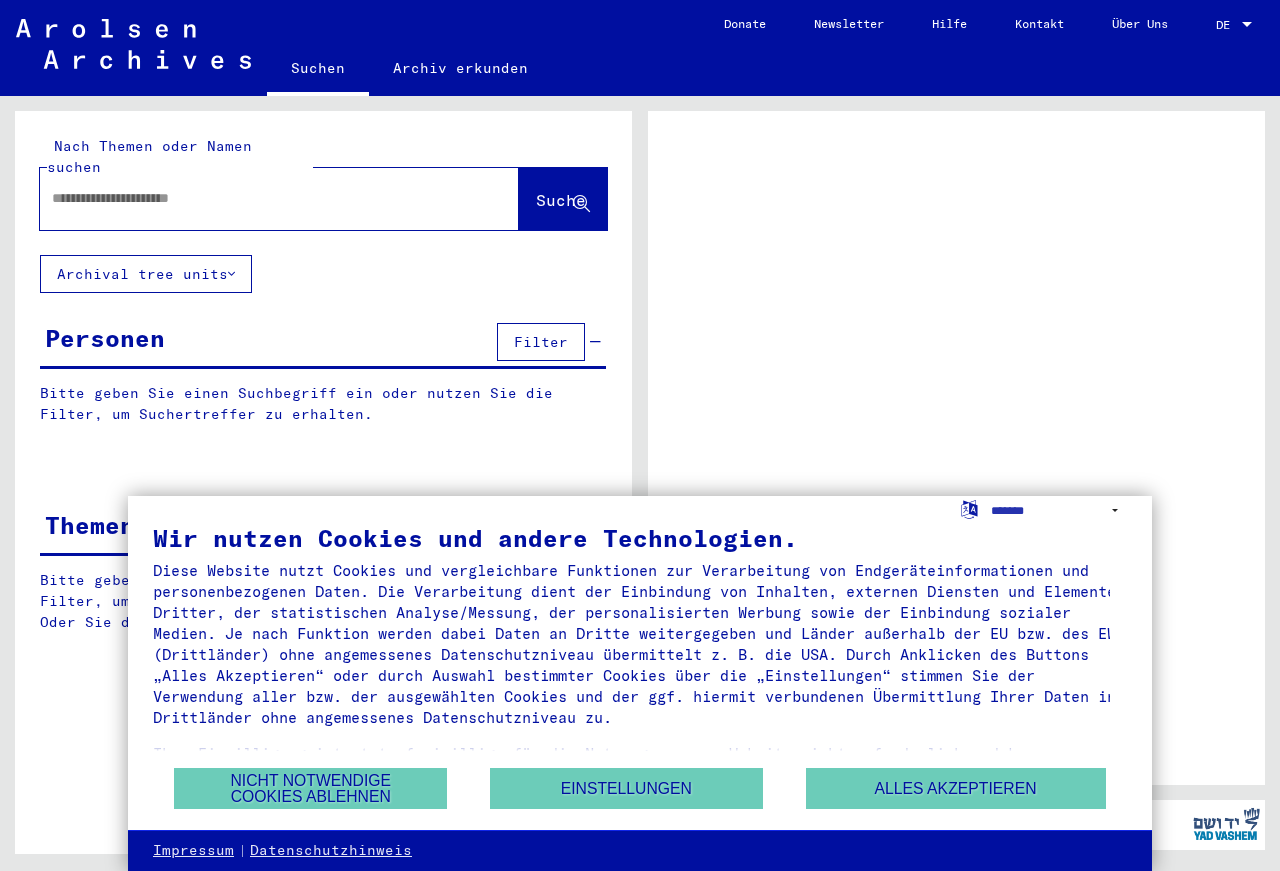 scroll, scrollTop: 0, scrollLeft: 0, axis: both 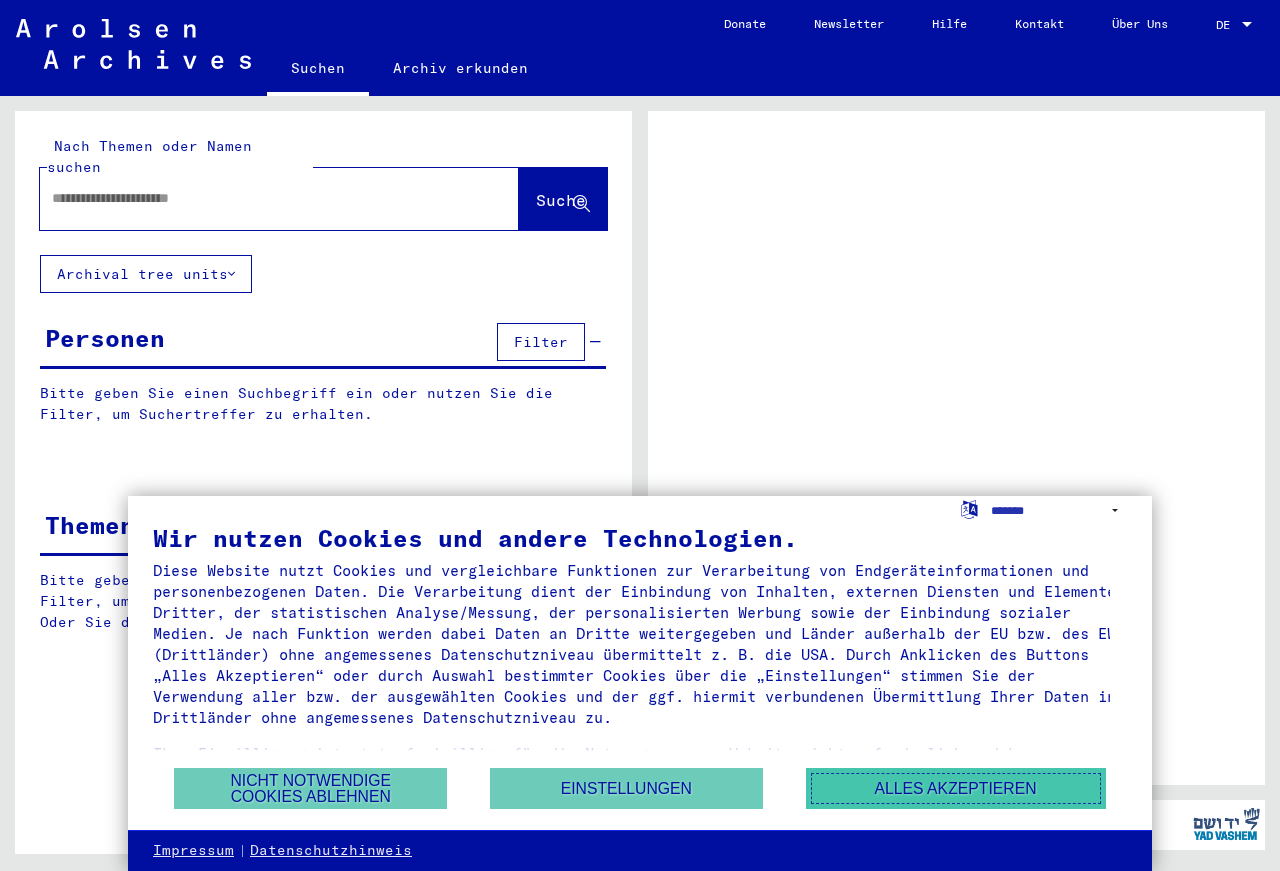 click on "Alles akzeptieren" at bounding box center (956, 788) 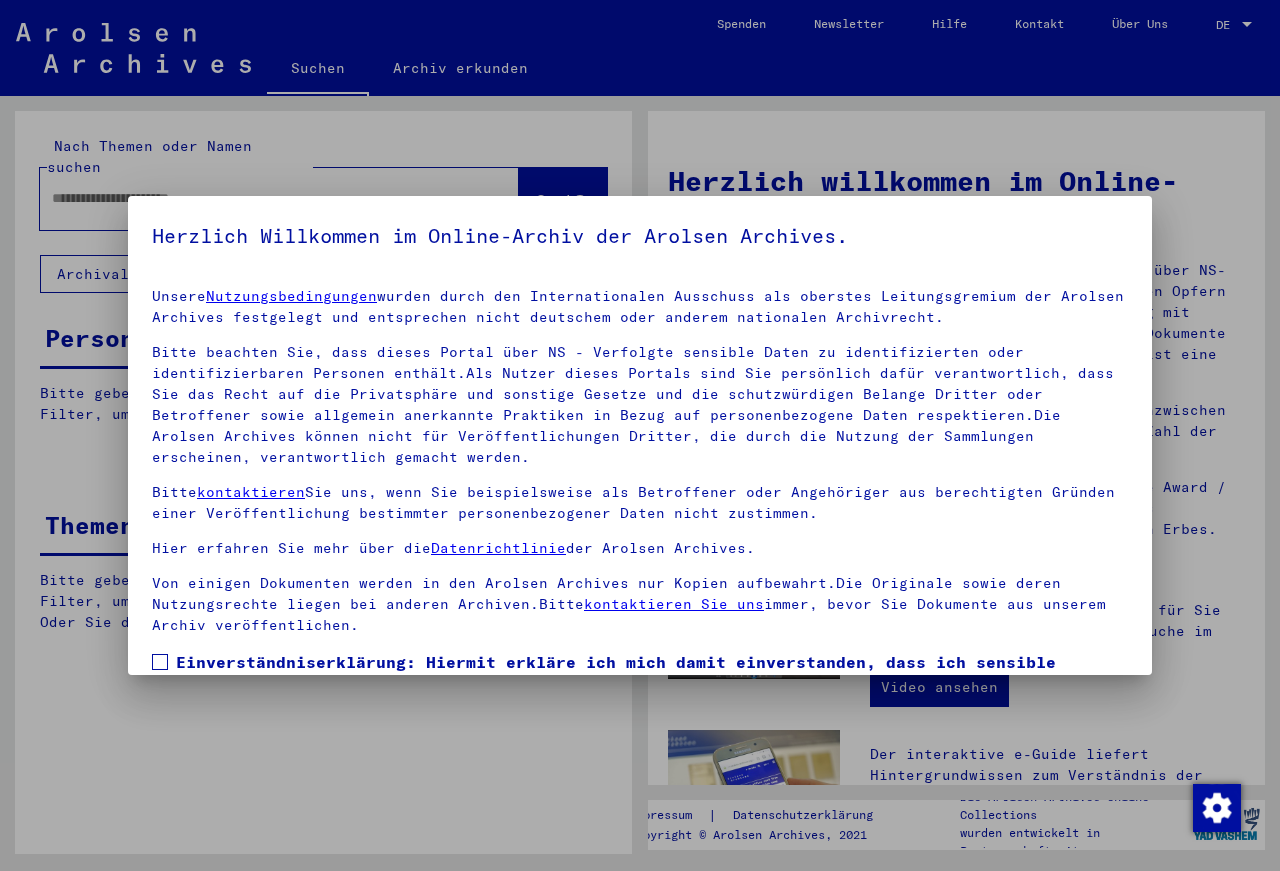 scroll, scrollTop: 143, scrollLeft: 0, axis: vertical 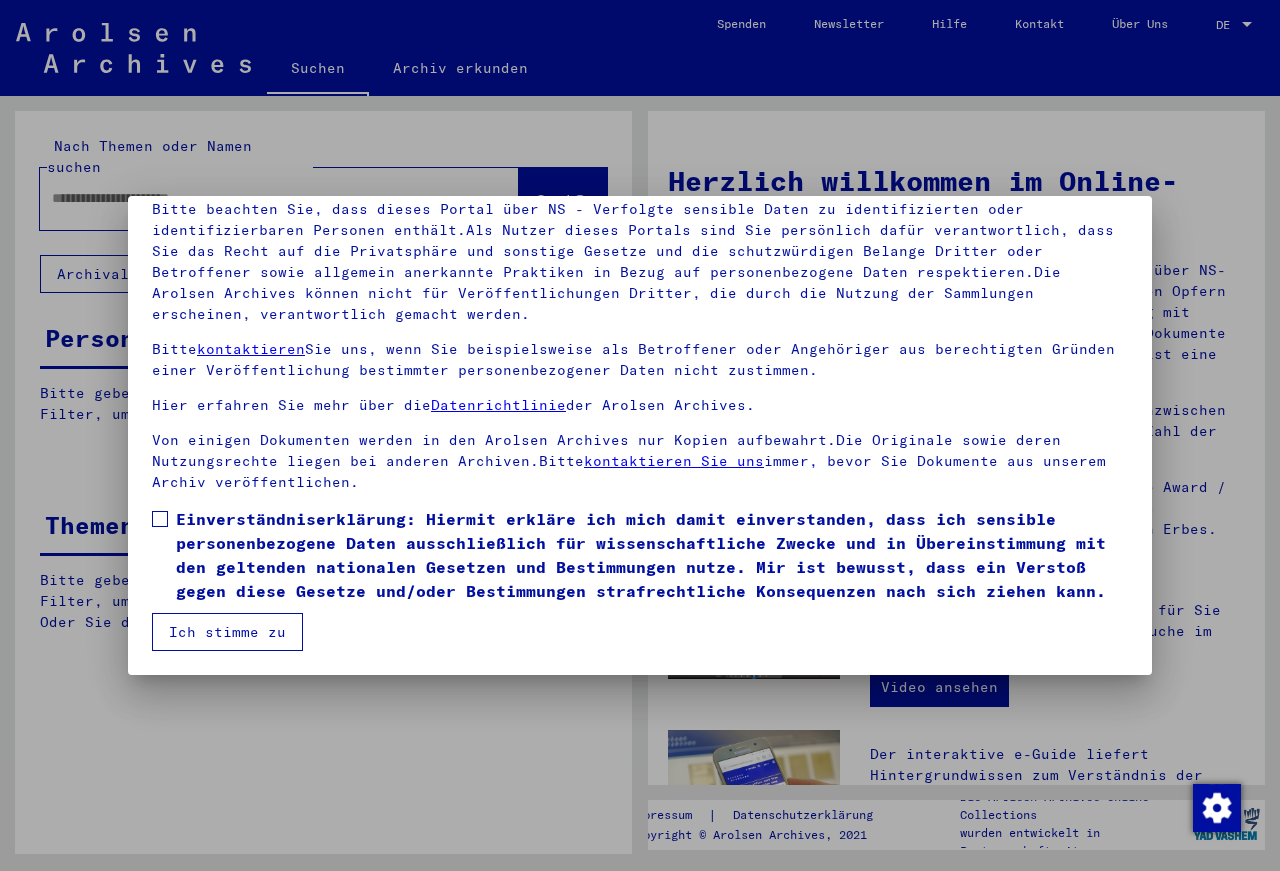 click on "Ich stimme zu" at bounding box center (227, 632) 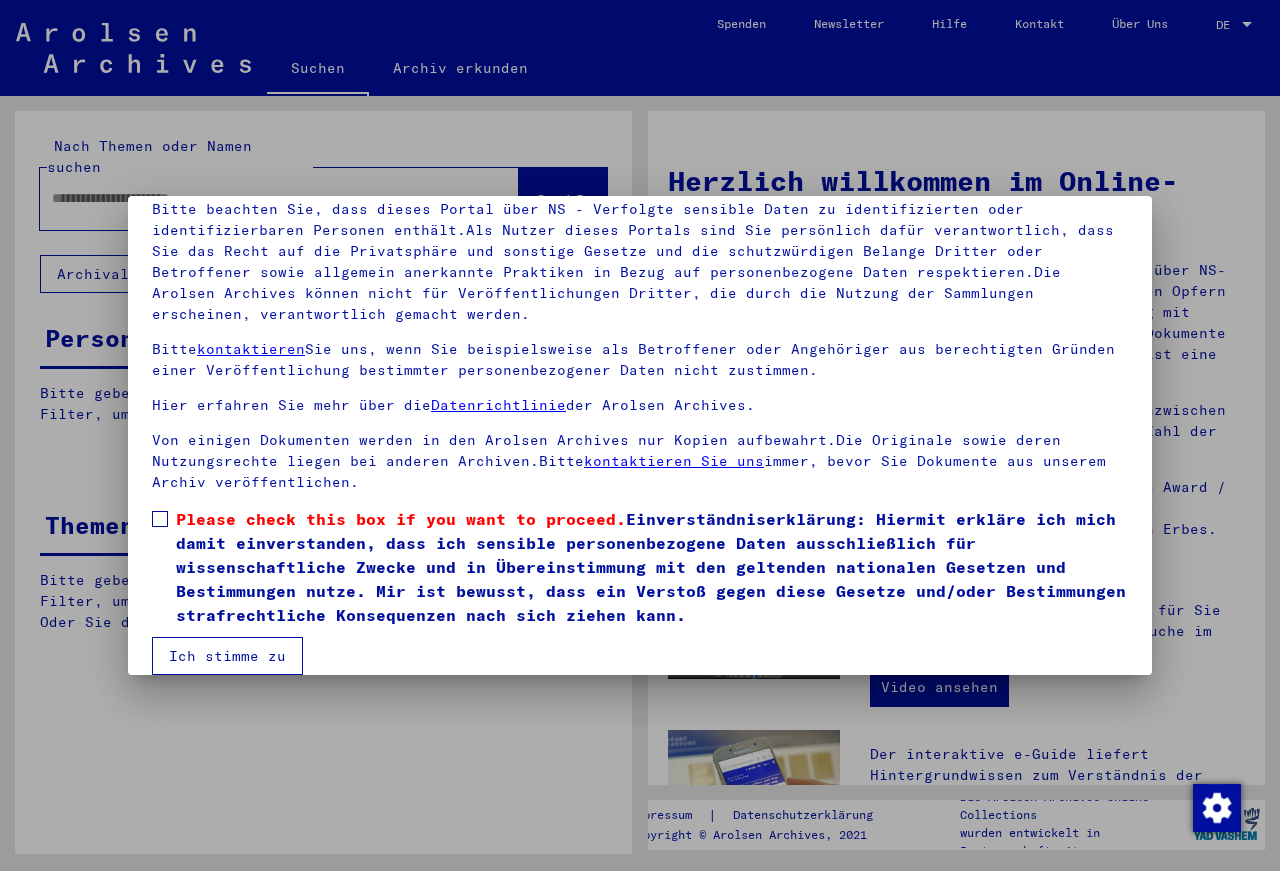 click at bounding box center [160, 519] 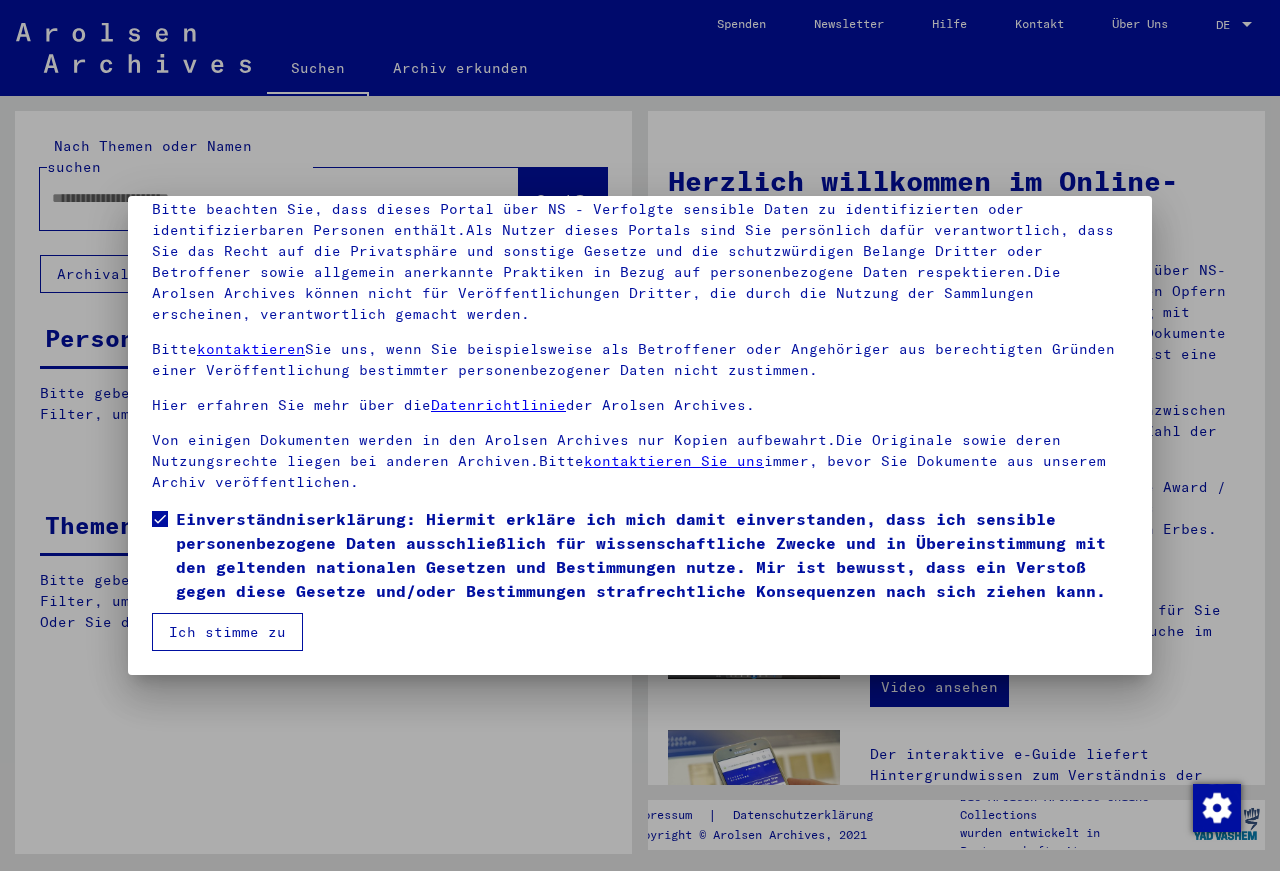 click on "Ich stimme zu" at bounding box center (227, 632) 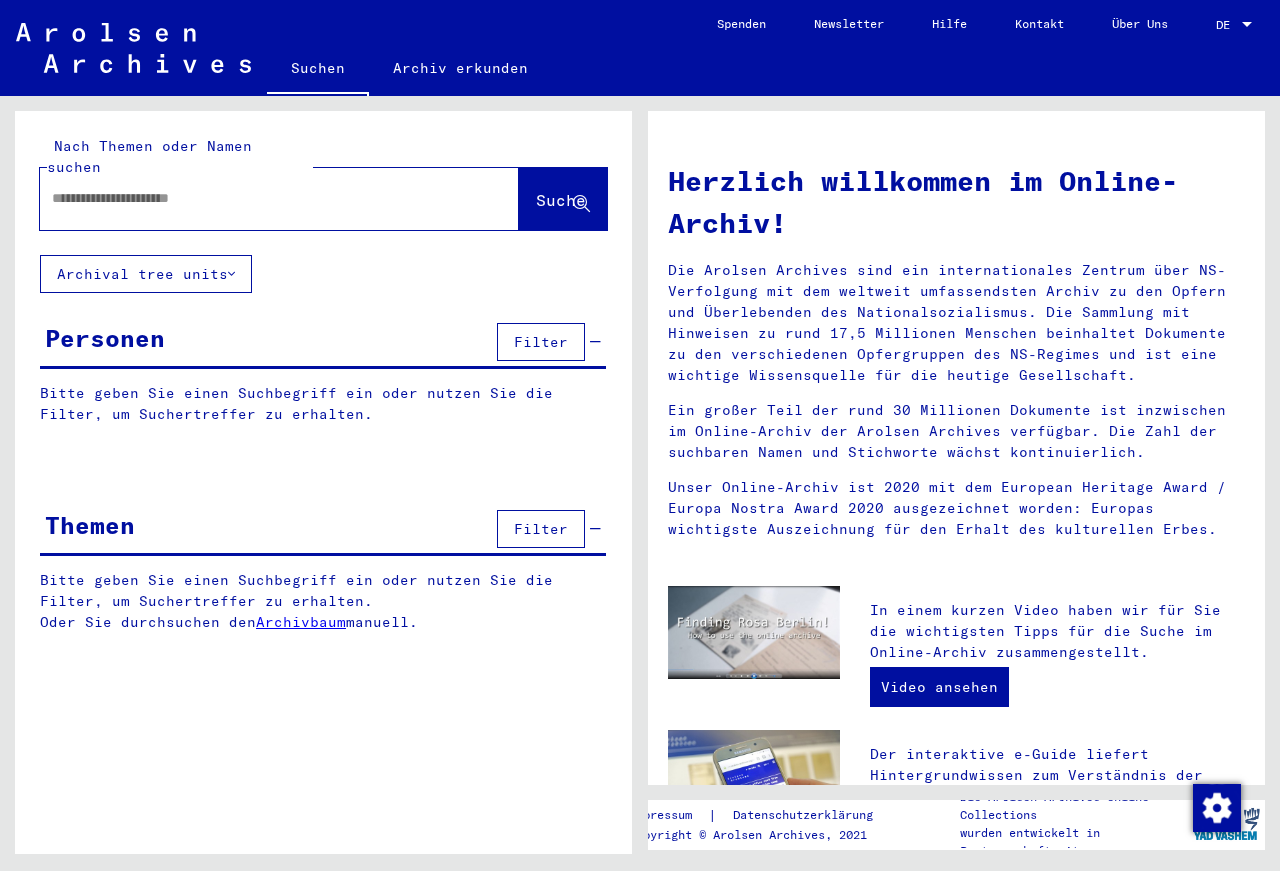 click on "Filter" at bounding box center (541, 342) 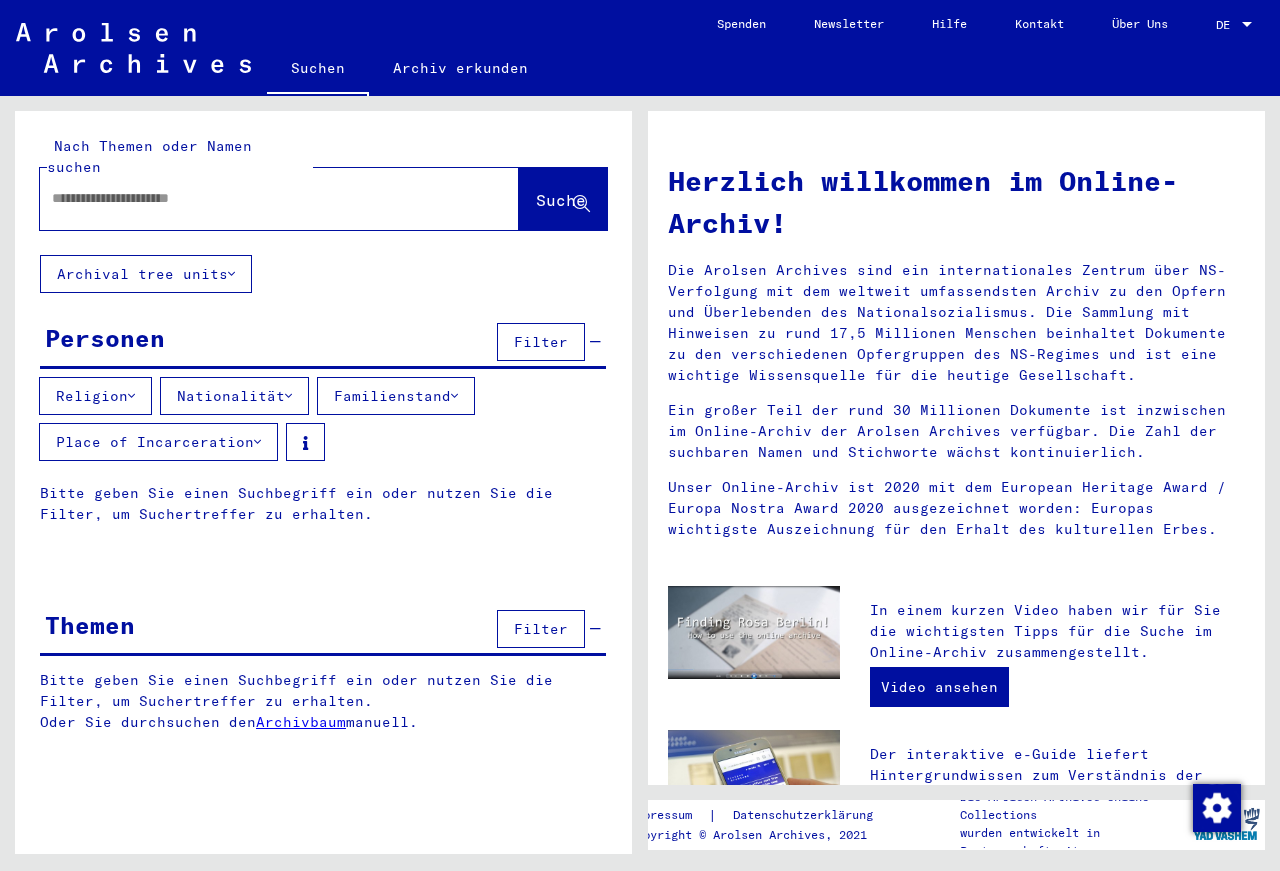 click on "Religion" at bounding box center [95, 396] 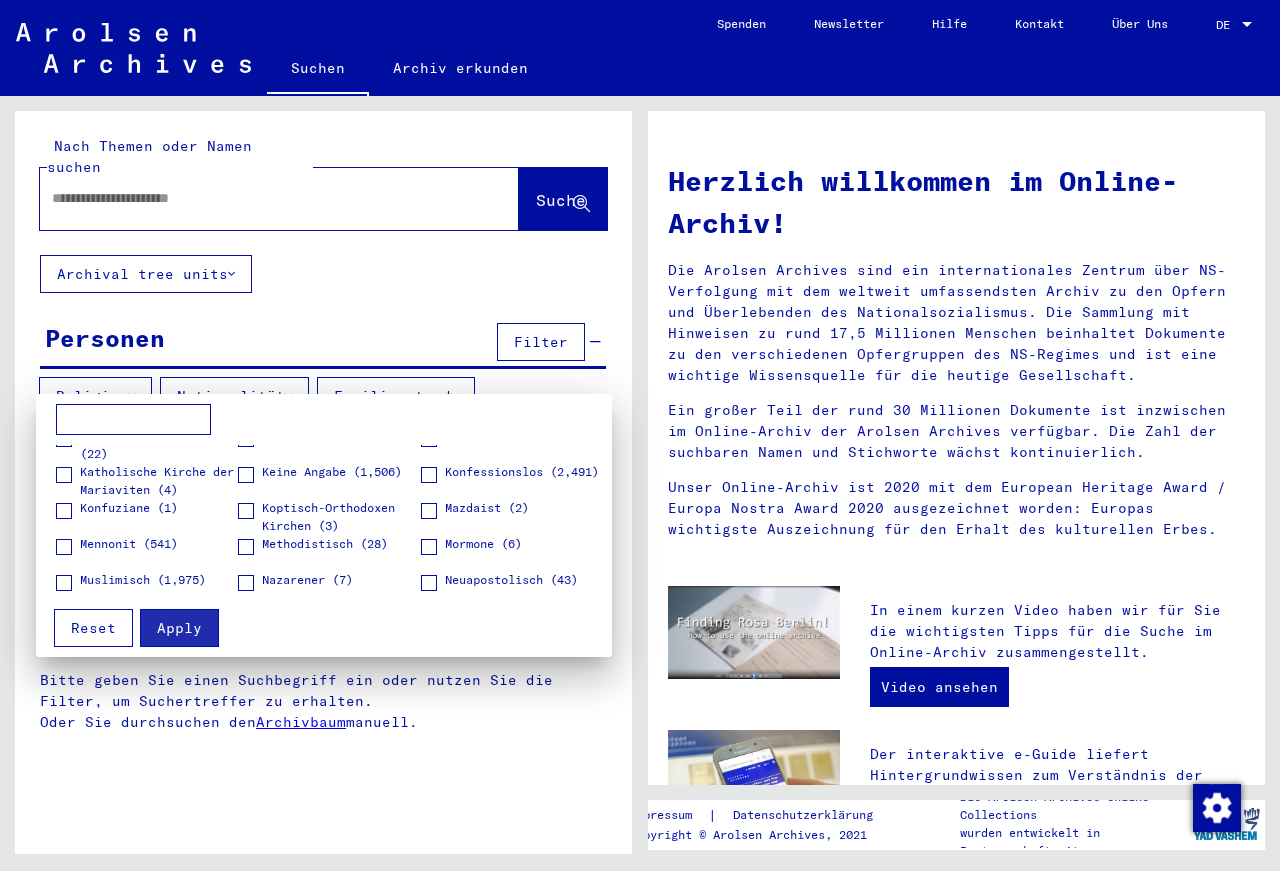 scroll, scrollTop: 180, scrollLeft: 0, axis: vertical 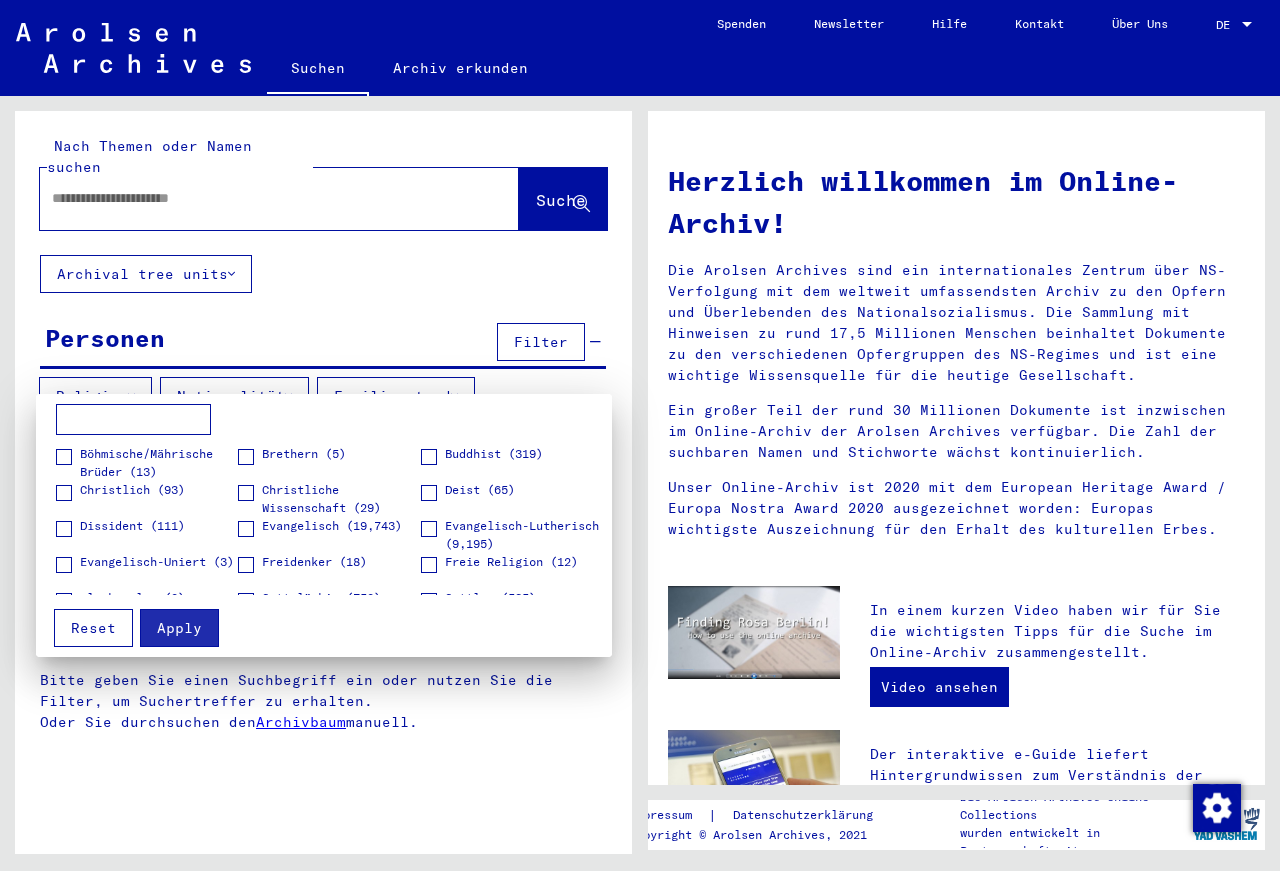 click at bounding box center [640, 435] 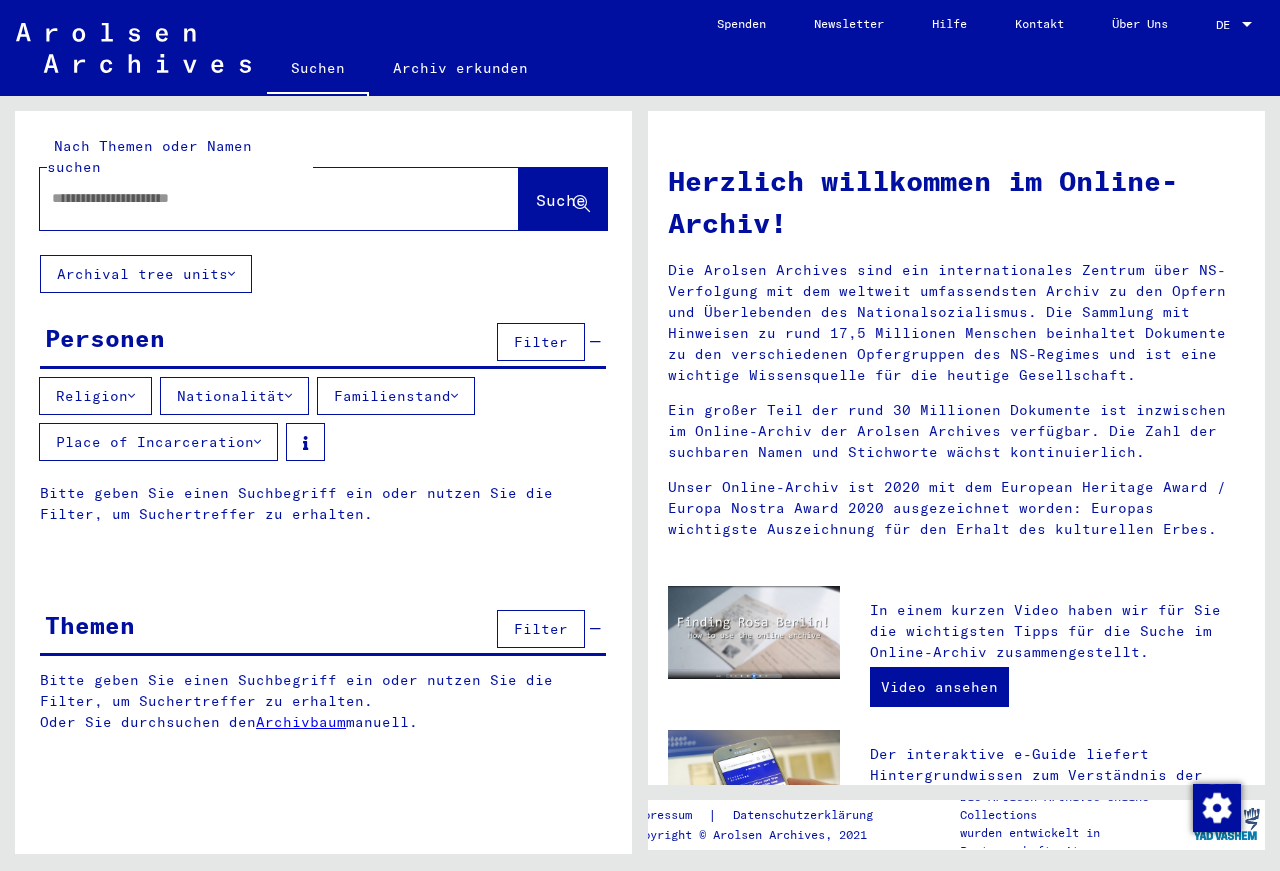 type 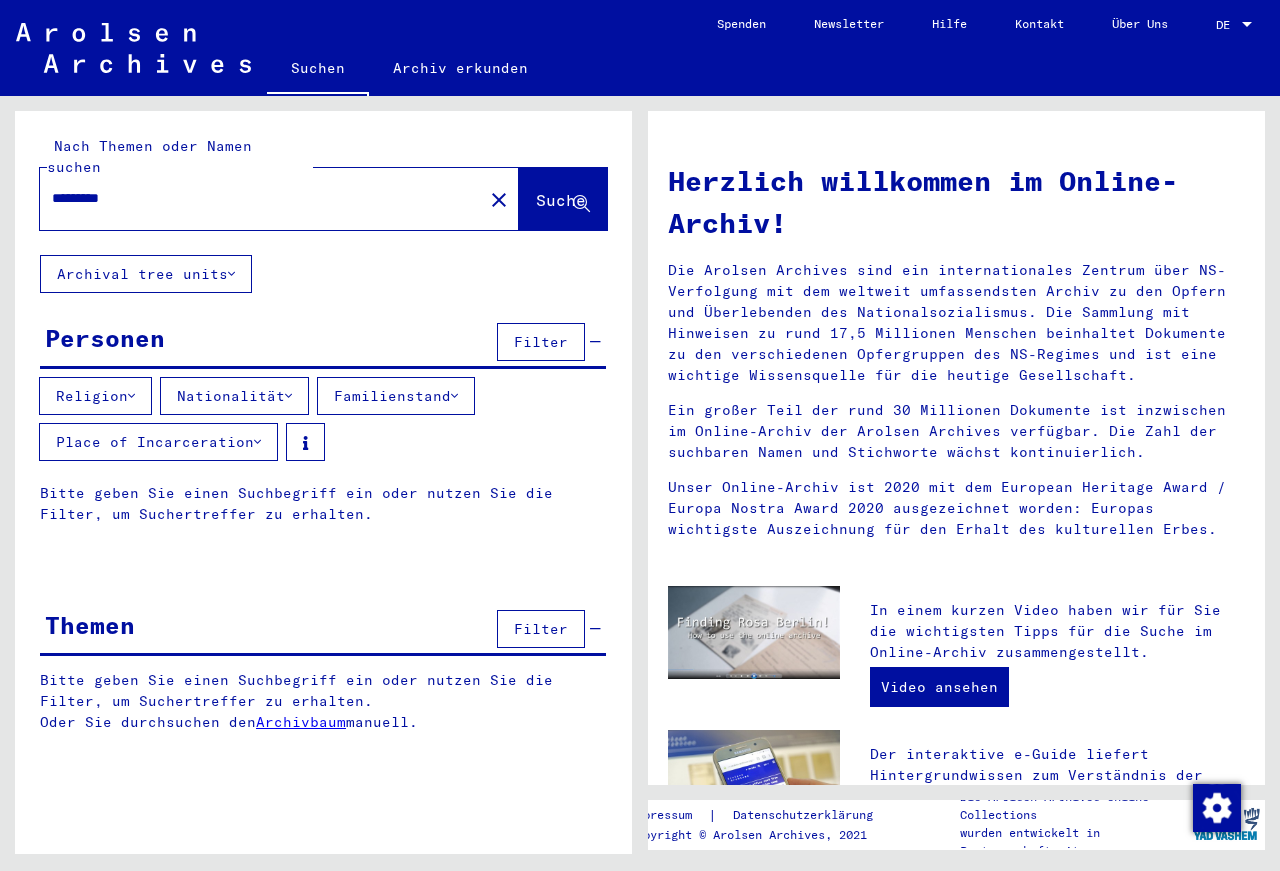 type on "*********" 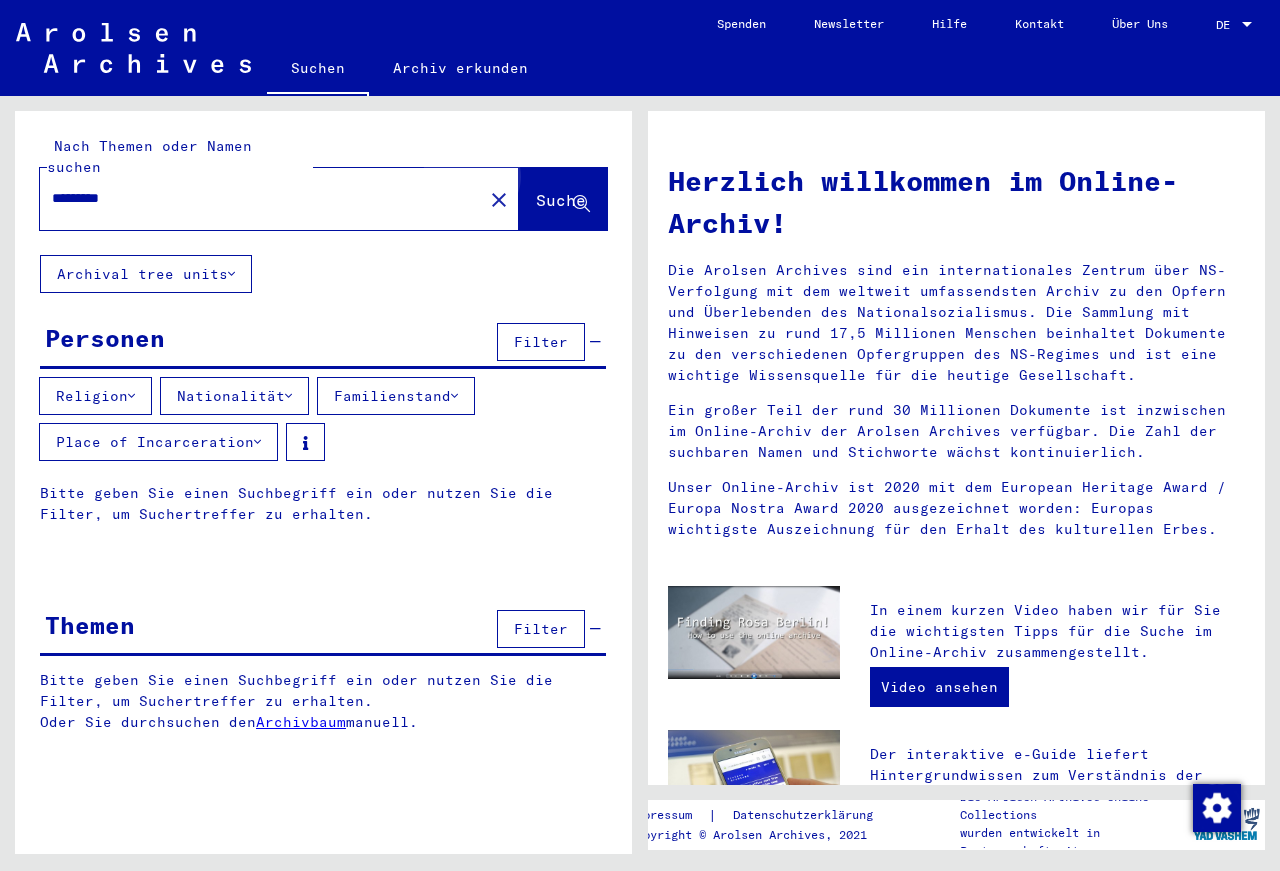click on "Suche" 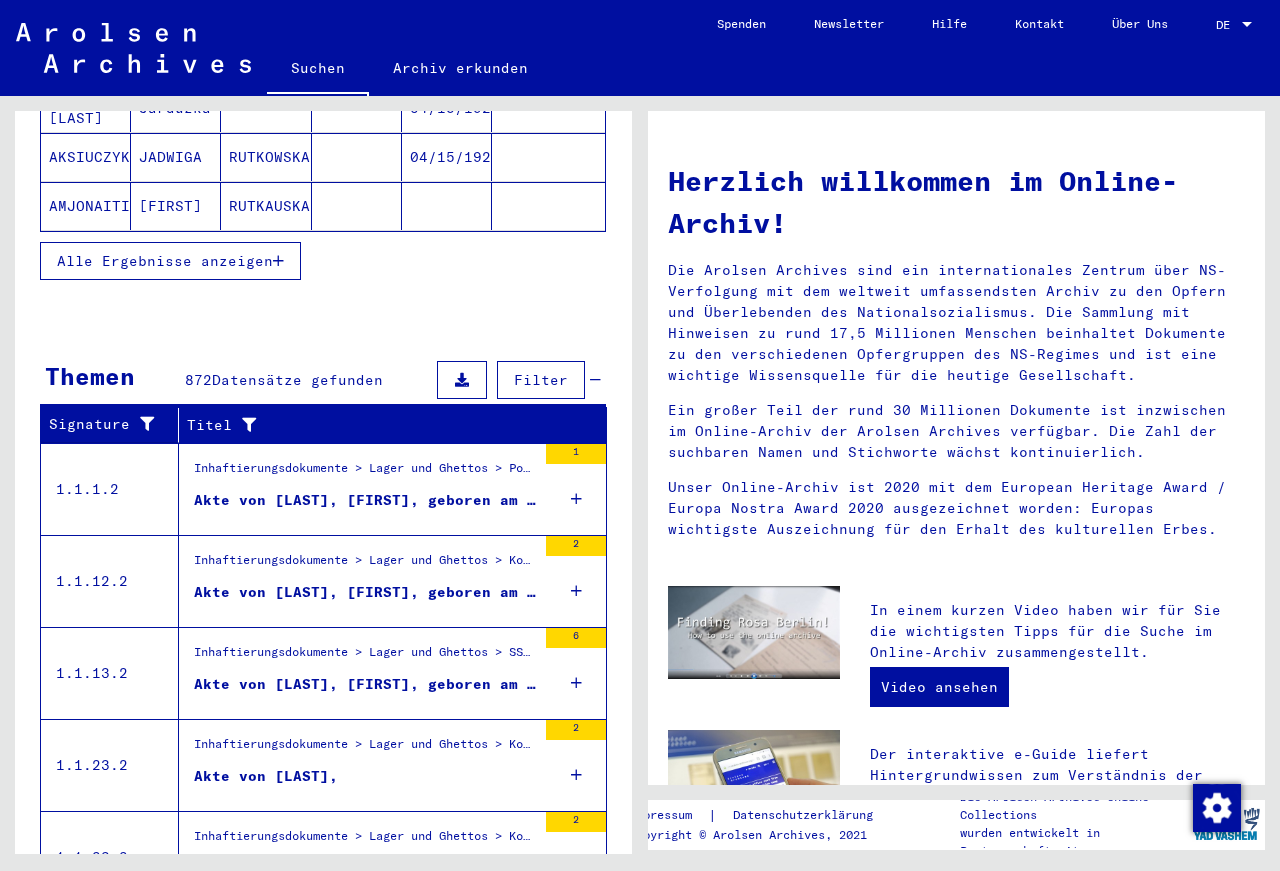 scroll, scrollTop: 628, scrollLeft: 0, axis: vertical 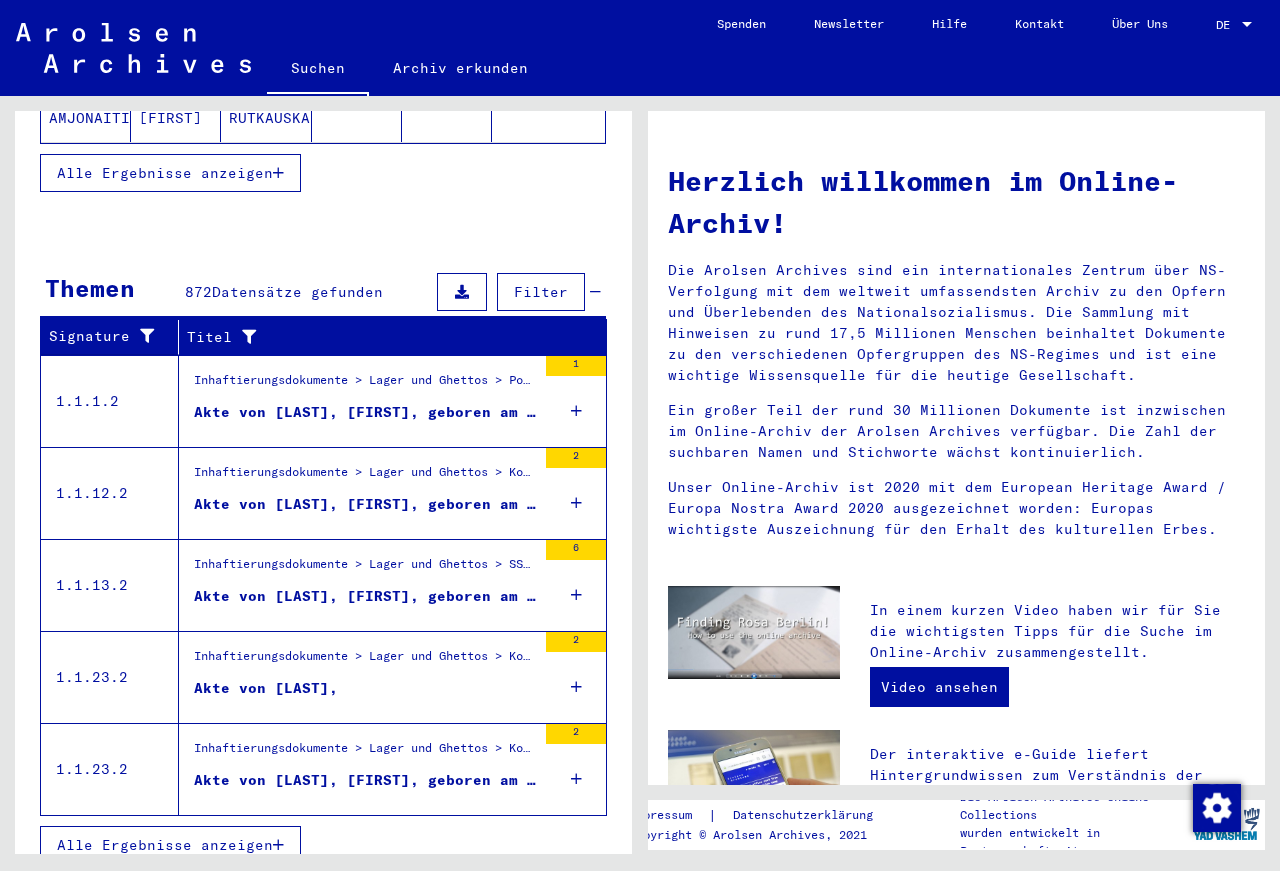 click at bounding box center [278, 845] 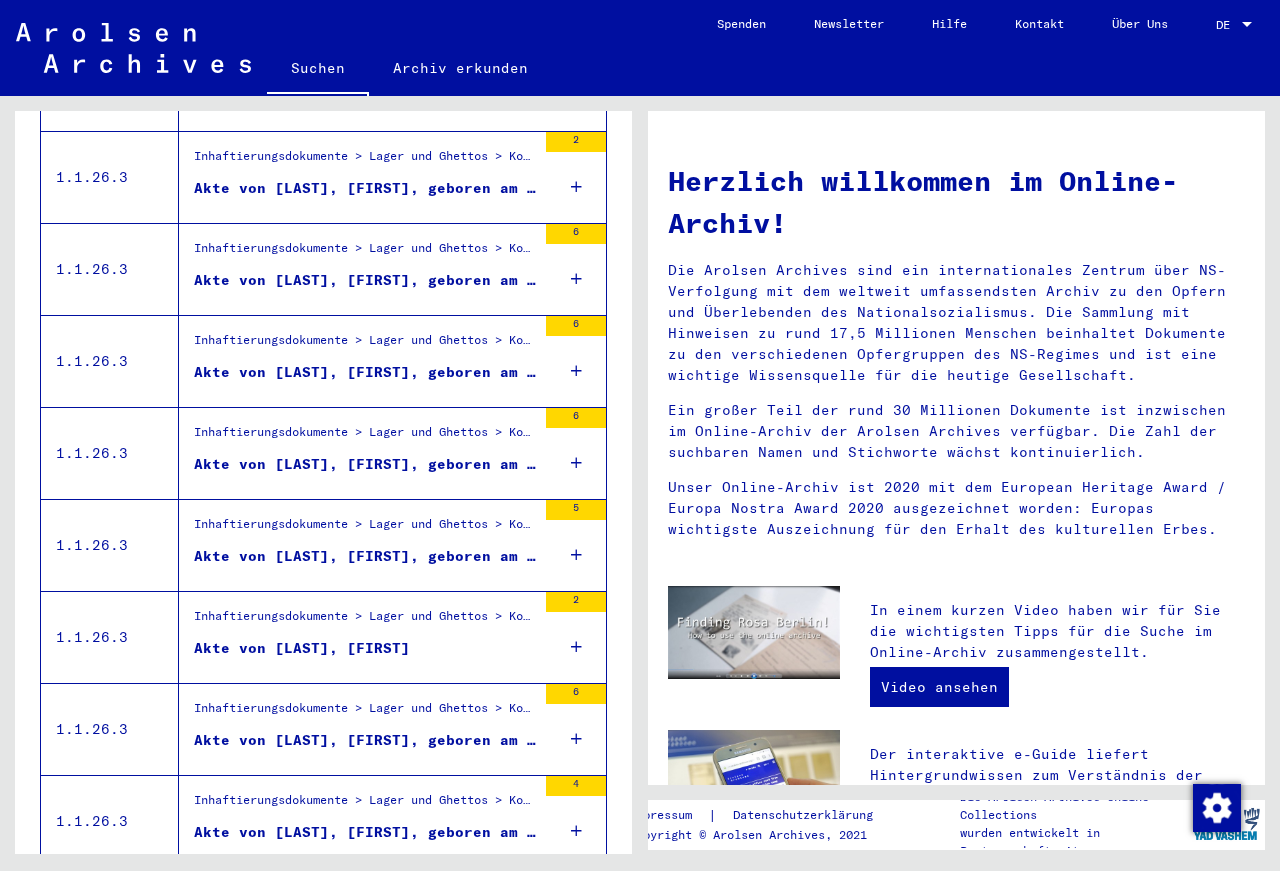 scroll, scrollTop: 2163, scrollLeft: 0, axis: vertical 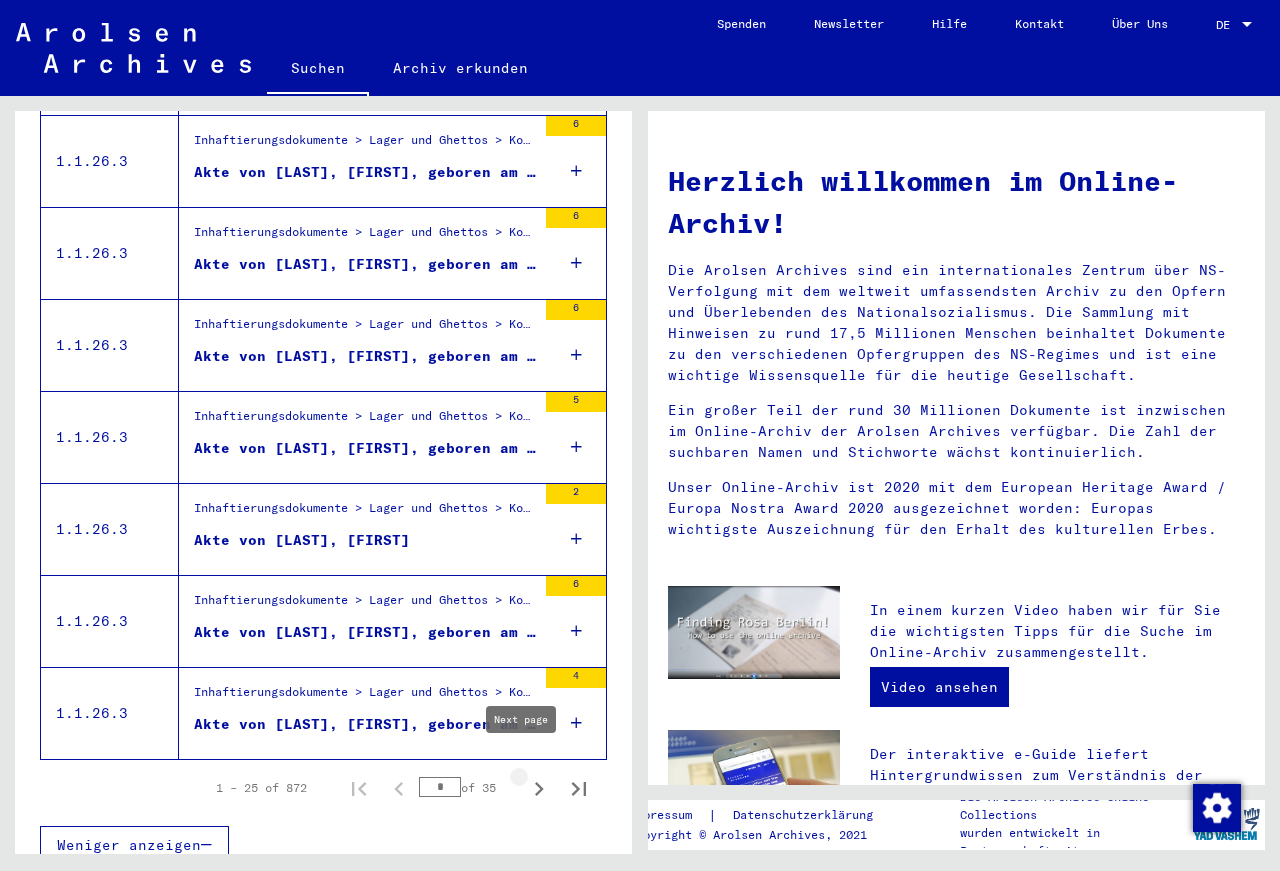click 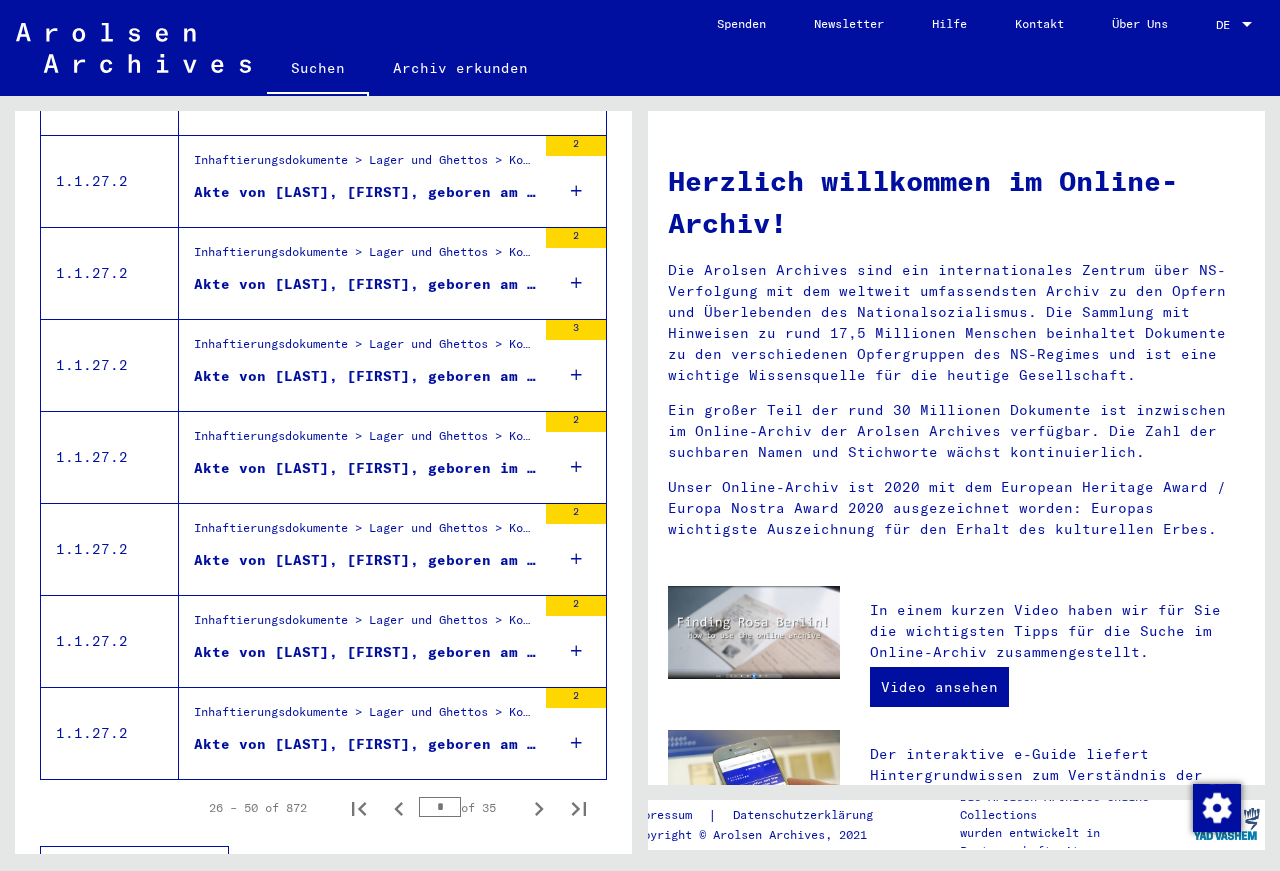 scroll, scrollTop: 2163, scrollLeft: 0, axis: vertical 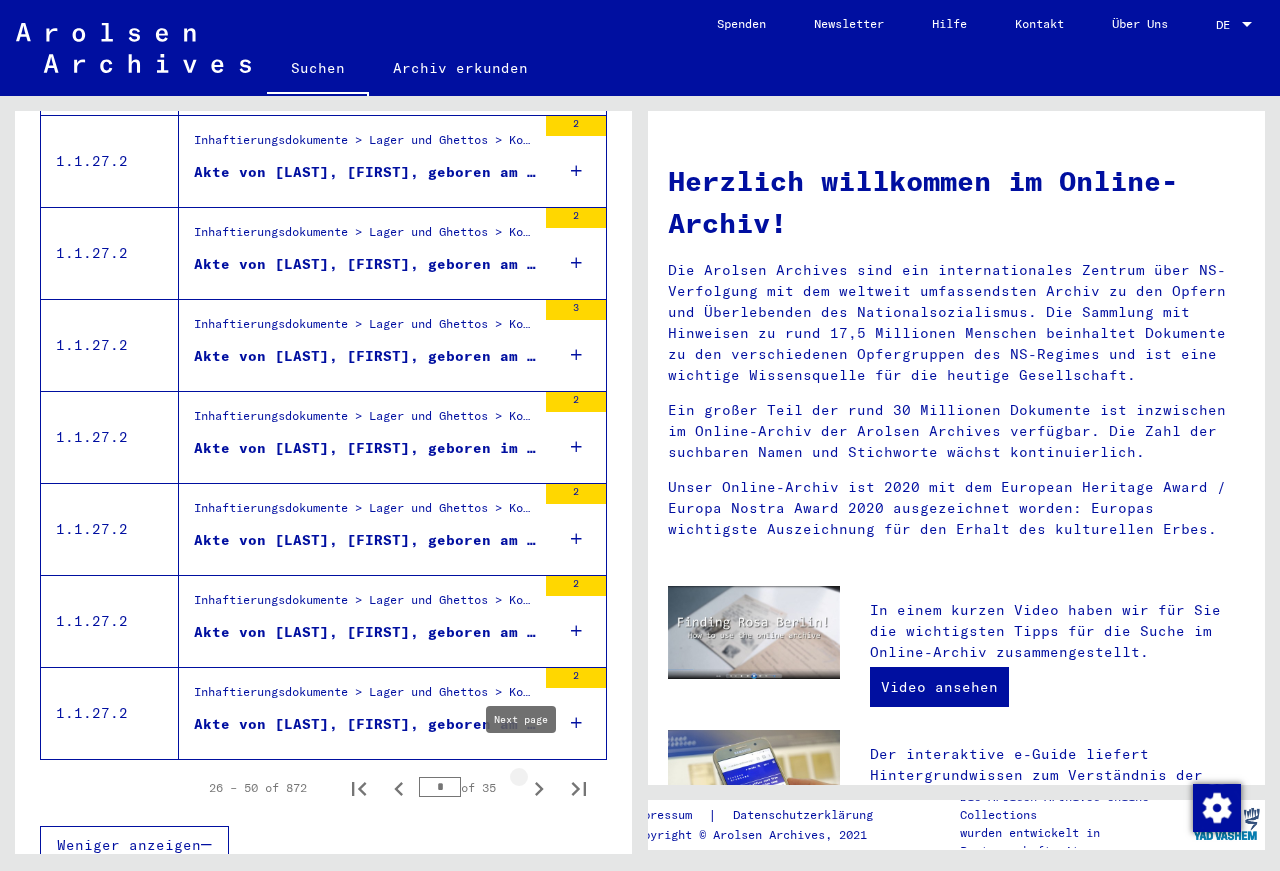 click 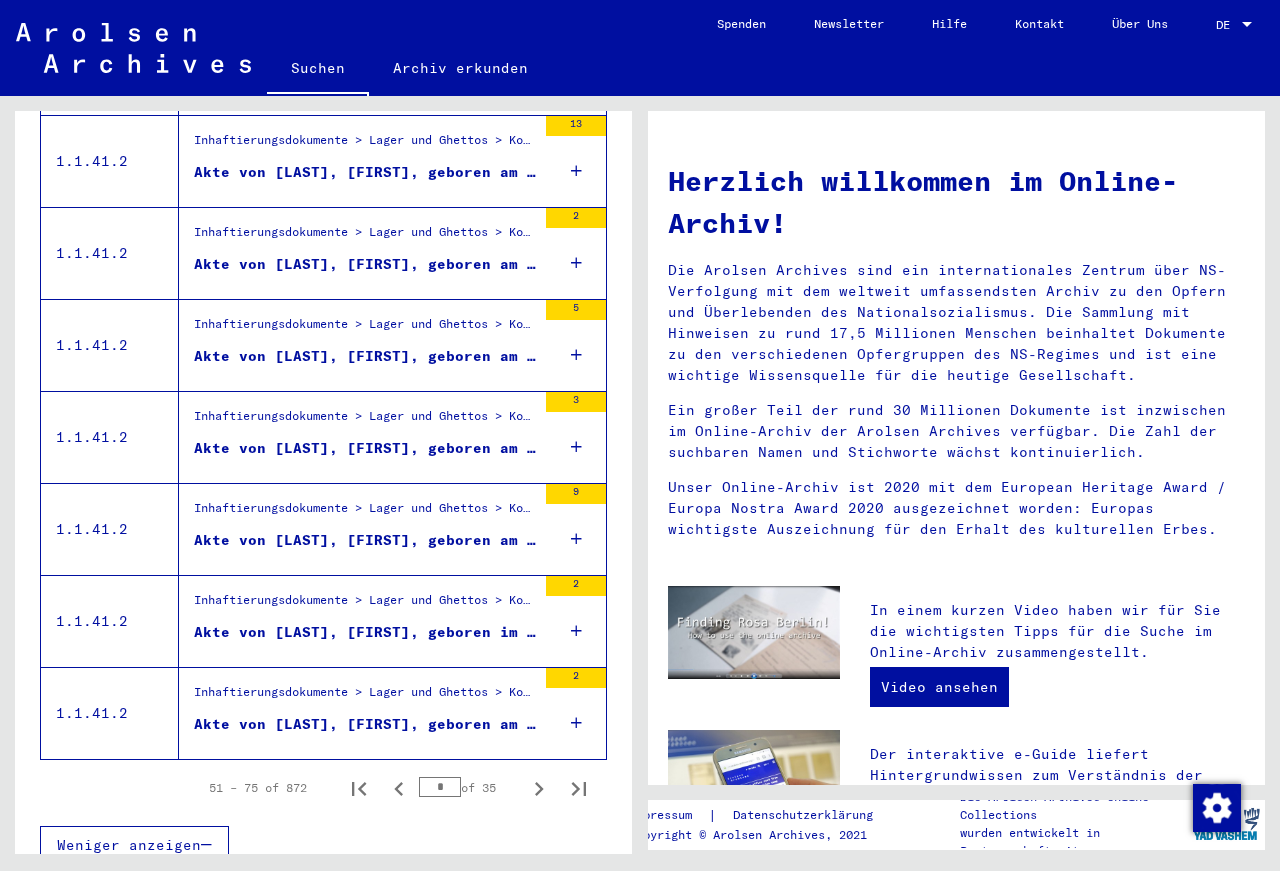 scroll, scrollTop: 2055, scrollLeft: 0, axis: vertical 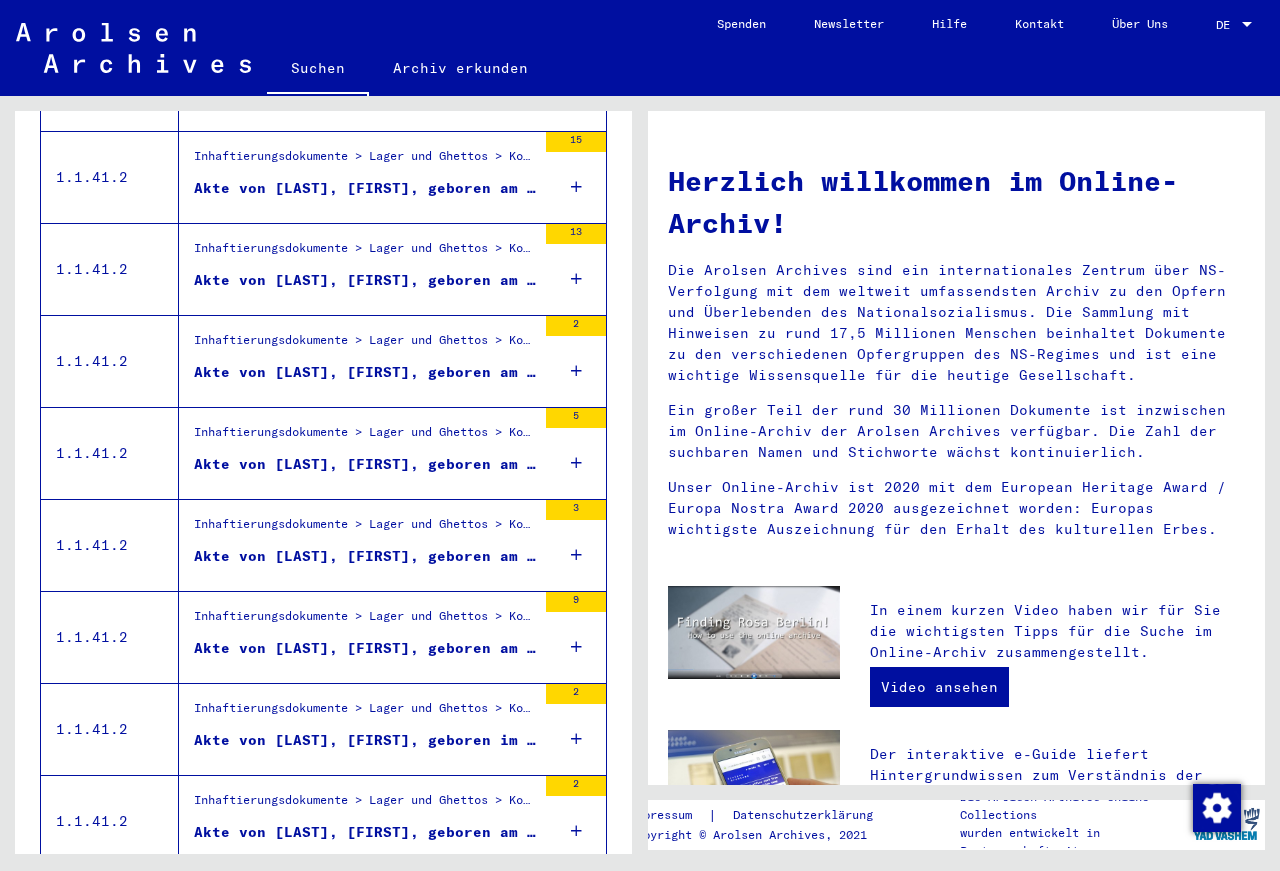 click on "Akte von [LAST], [FIRST], geboren am 10.10.1916" at bounding box center [365, 372] 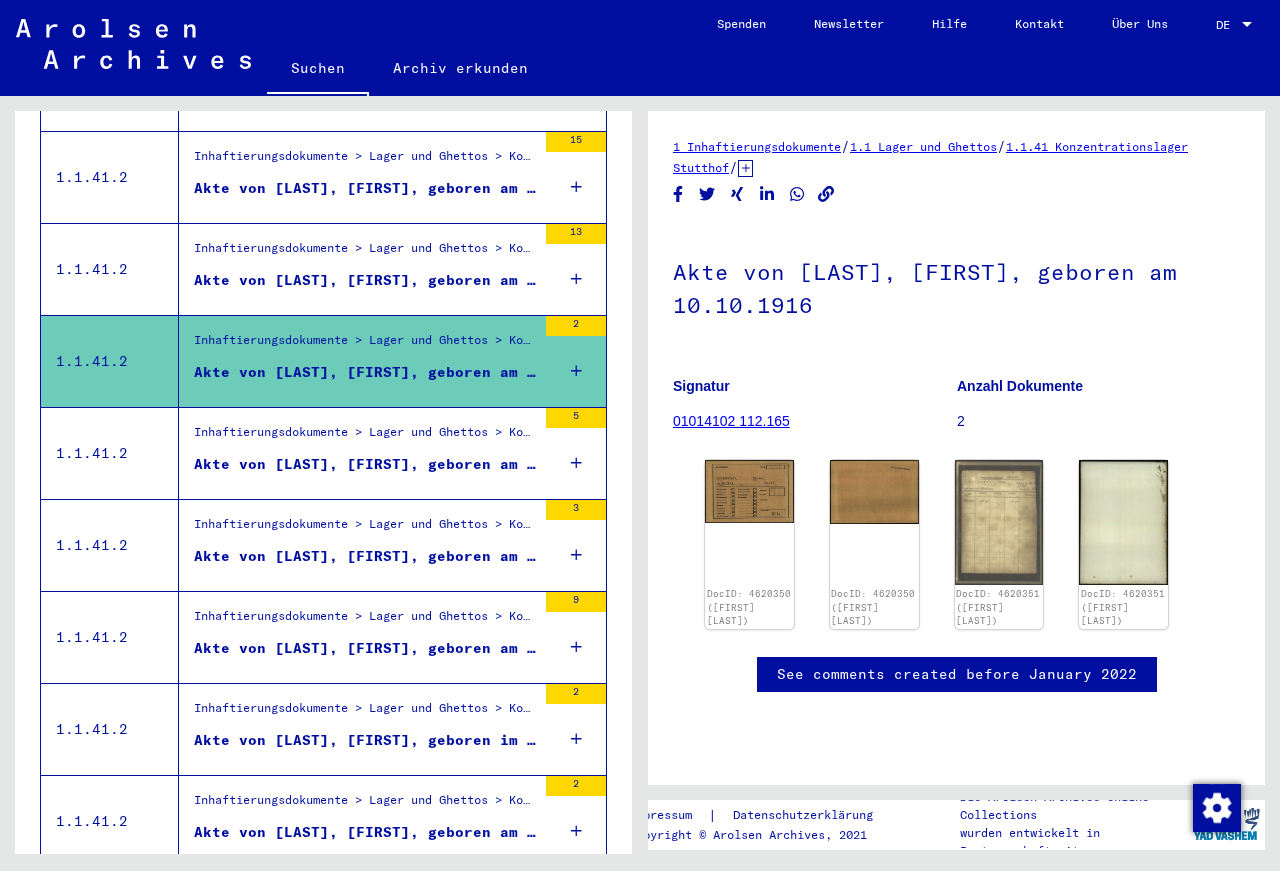 scroll, scrollTop: 0, scrollLeft: 0, axis: both 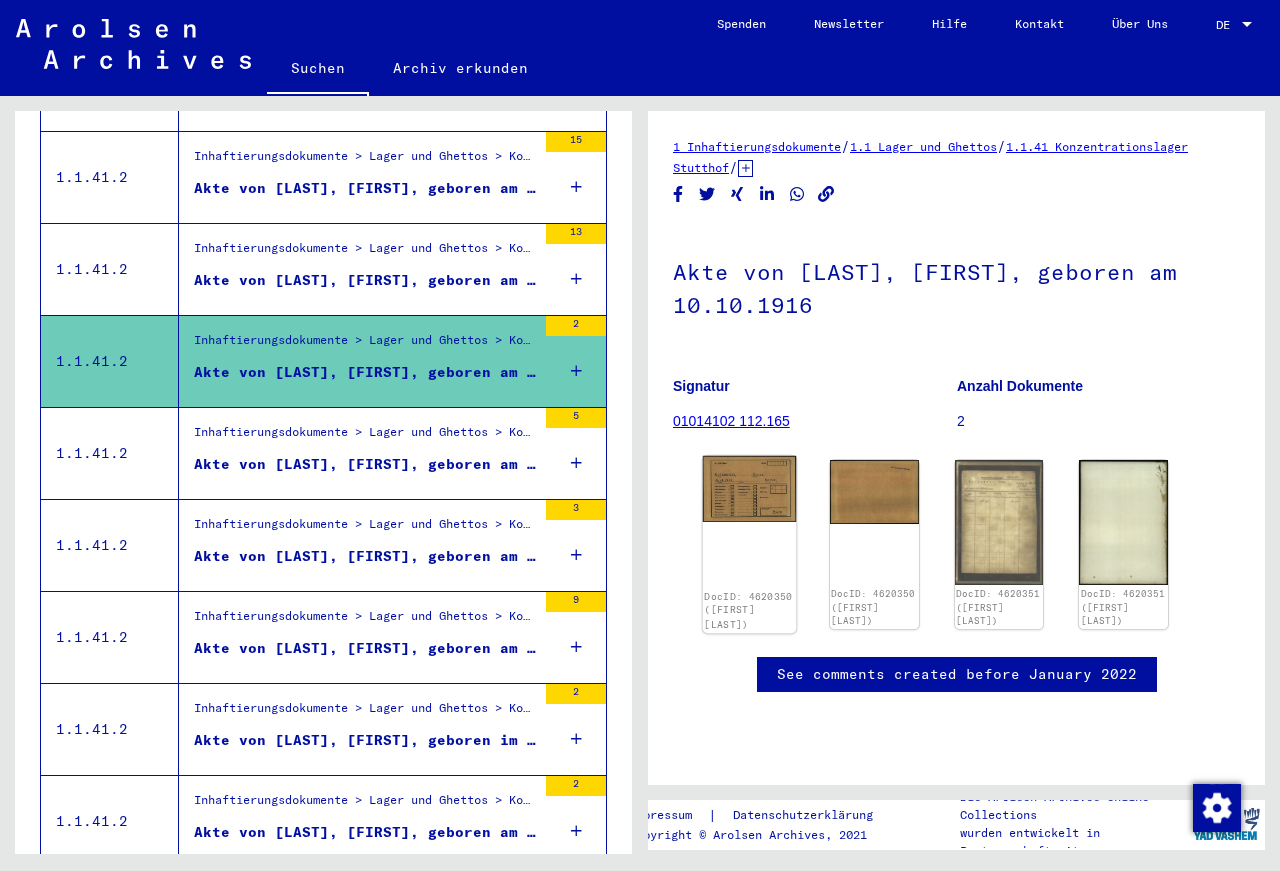 click 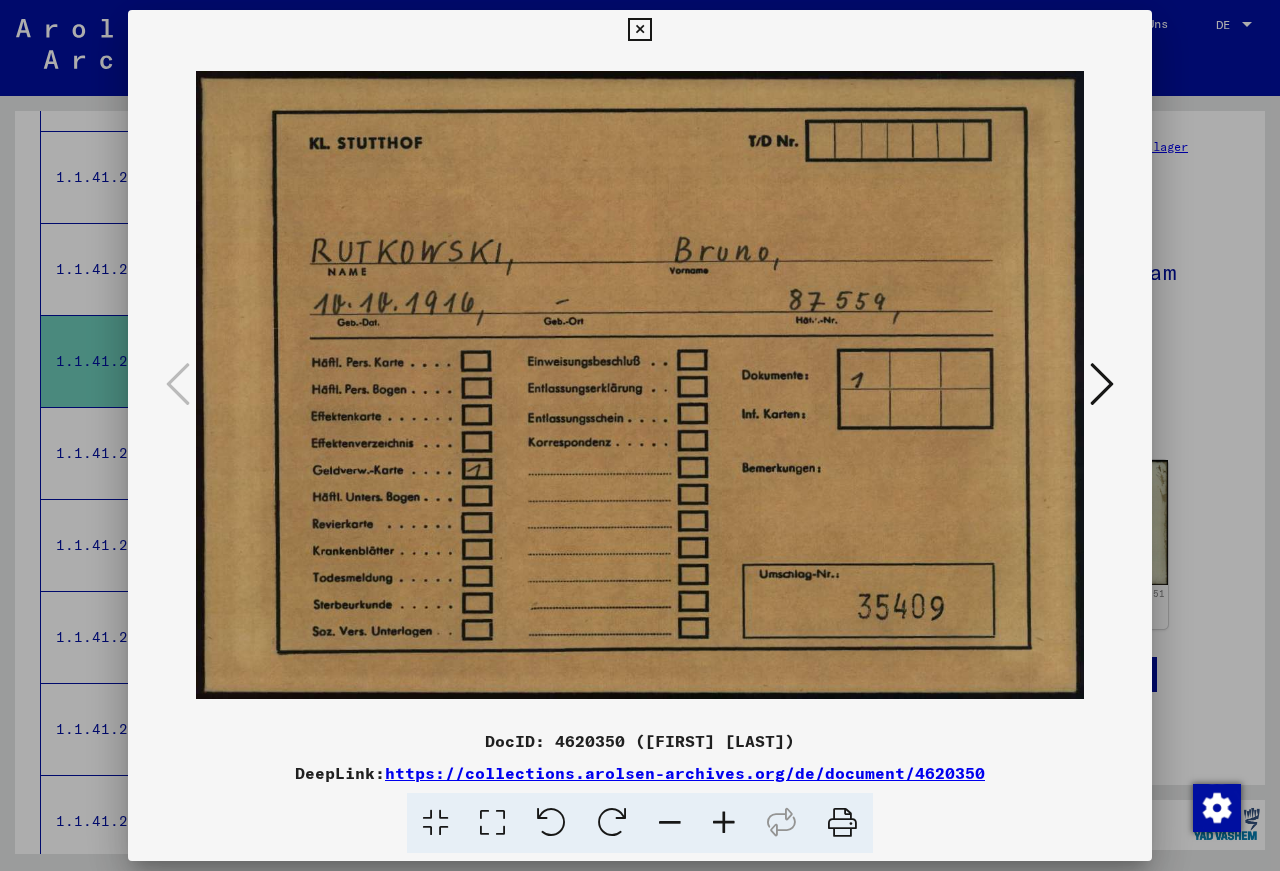 click at bounding box center [1102, 384] 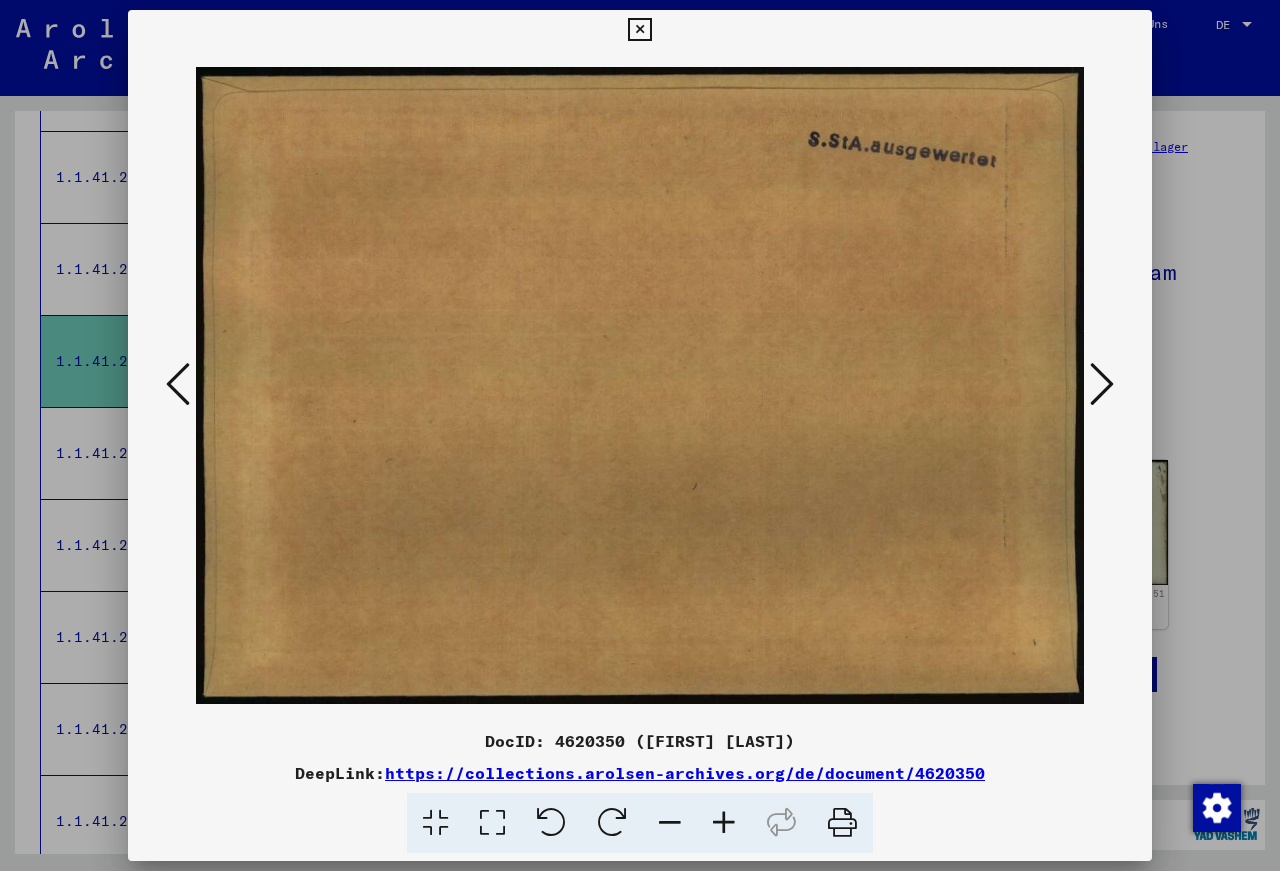 click at bounding box center (1102, 384) 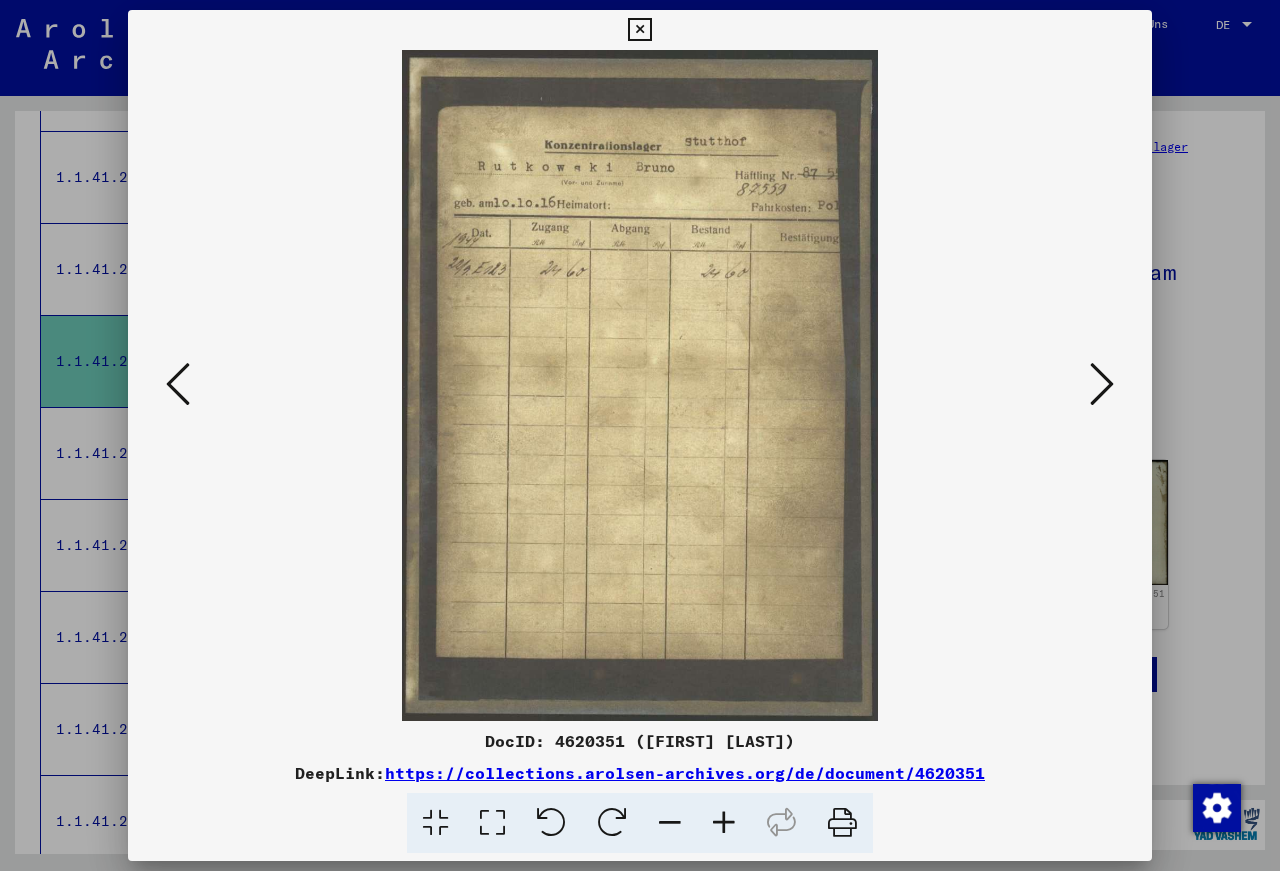 click at bounding box center [1102, 384] 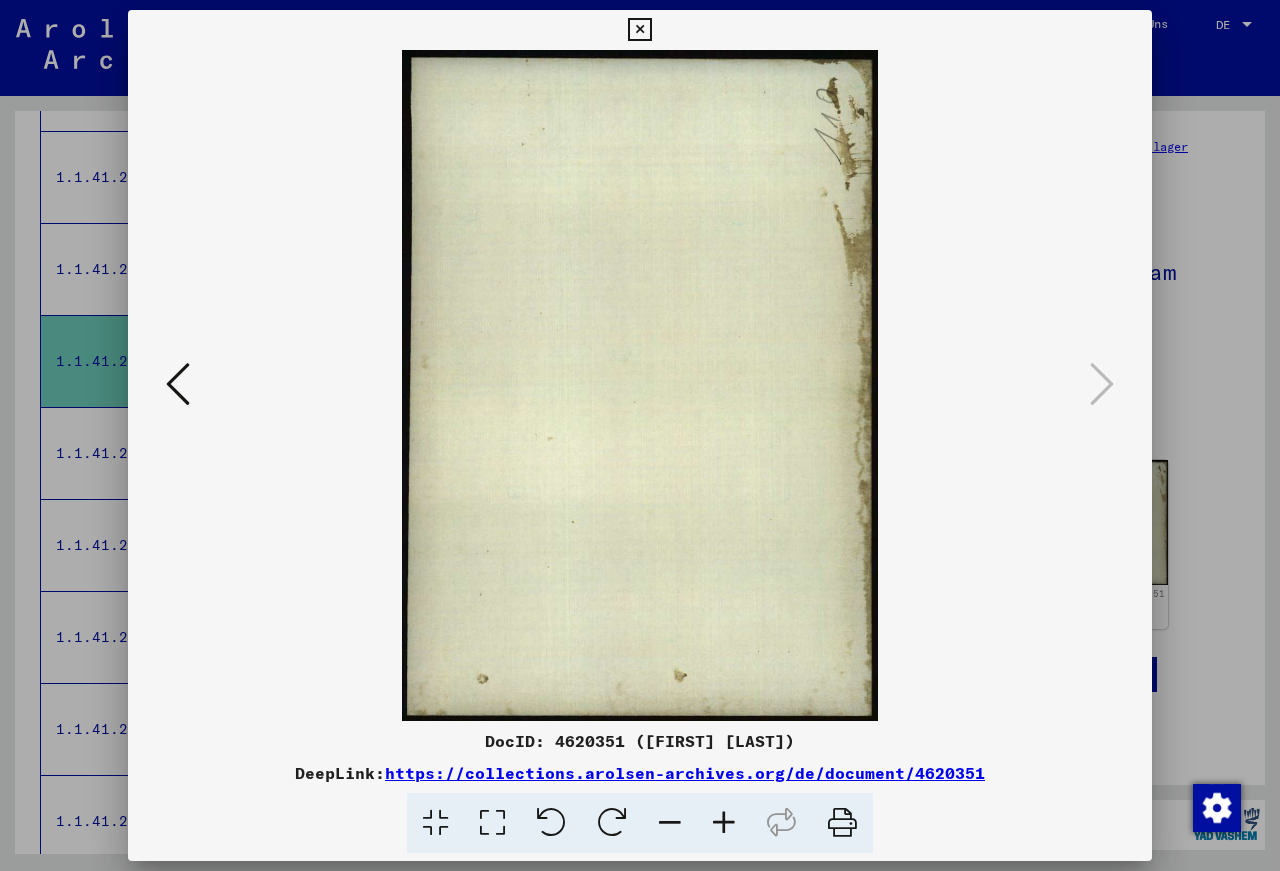 click at bounding box center [639, 30] 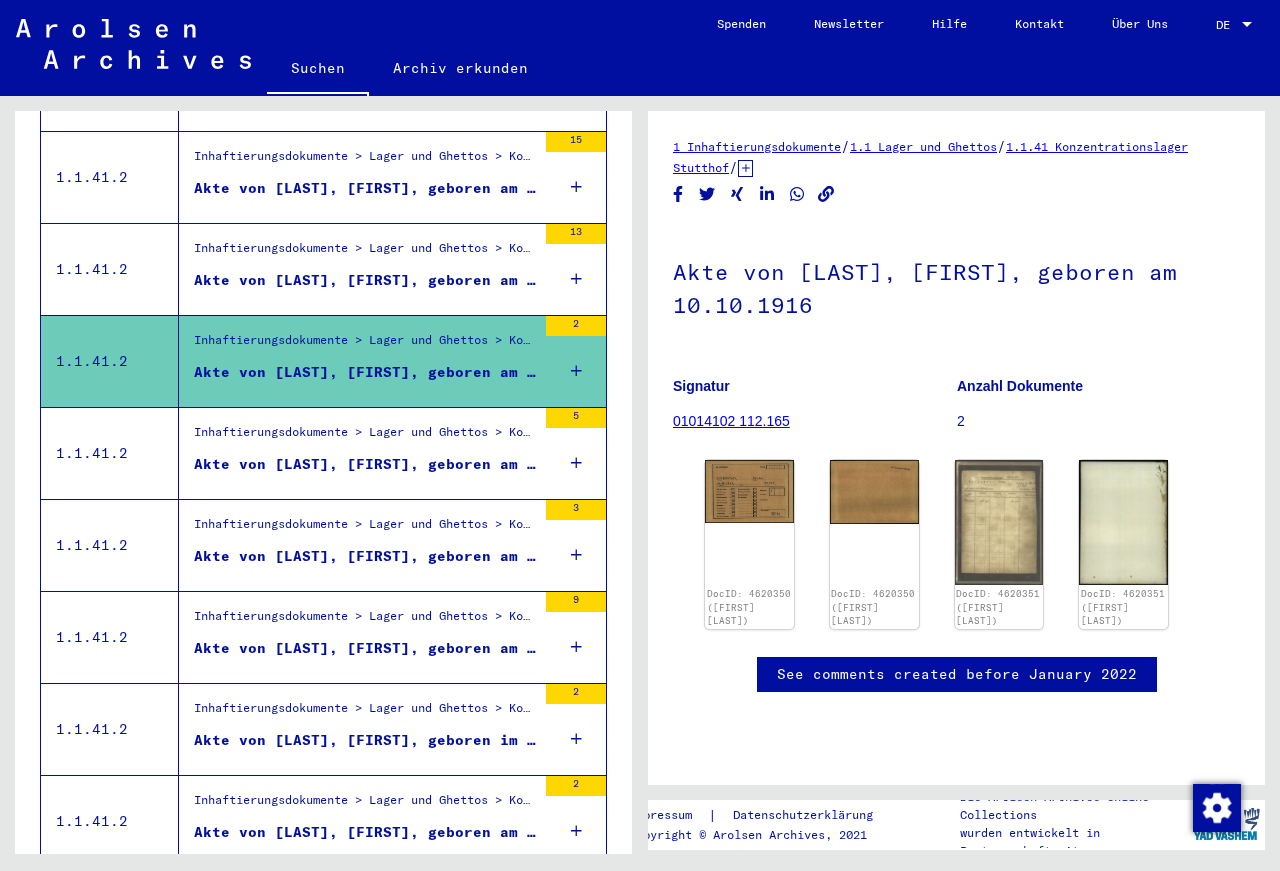 click 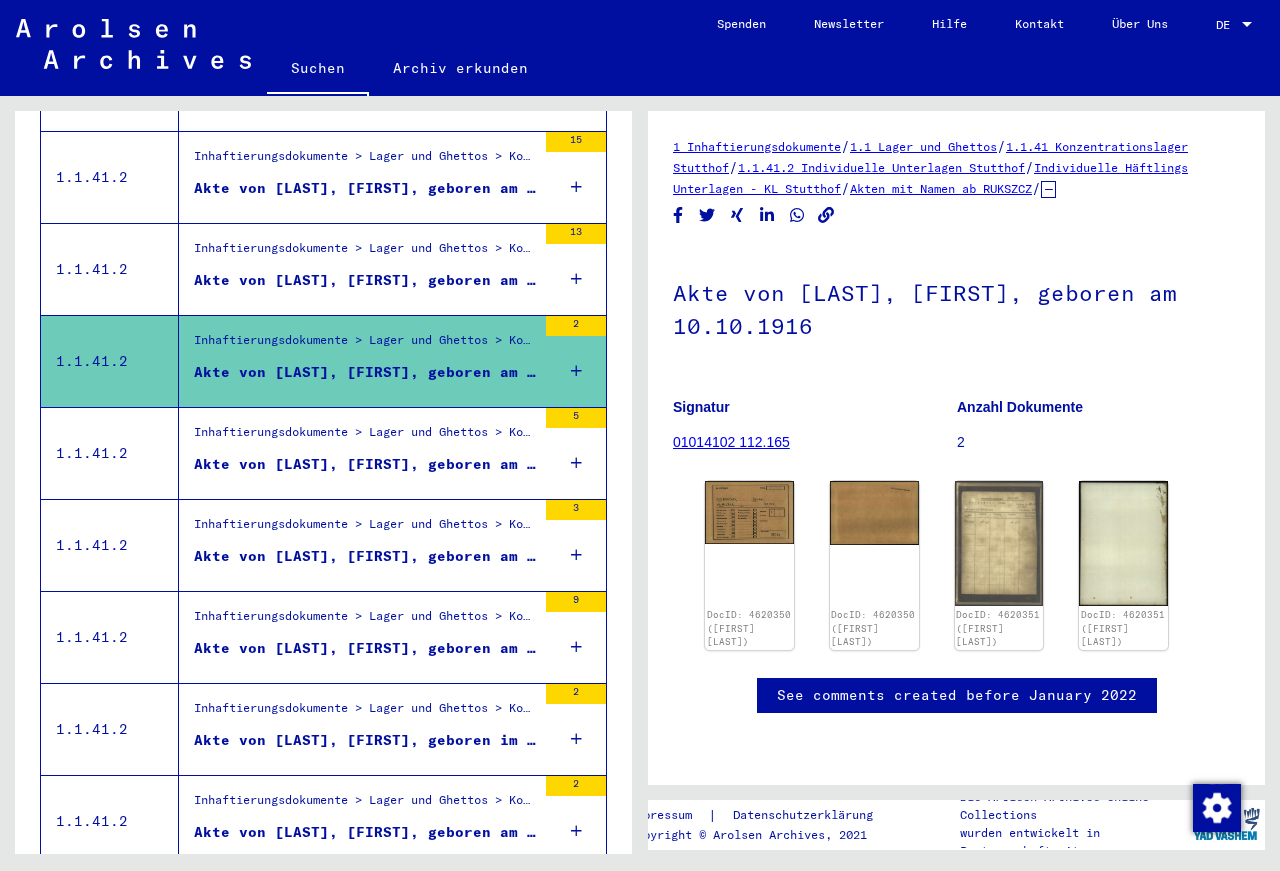 click on "1.1.41.2 Individuelle Unterlagen Stutthof" 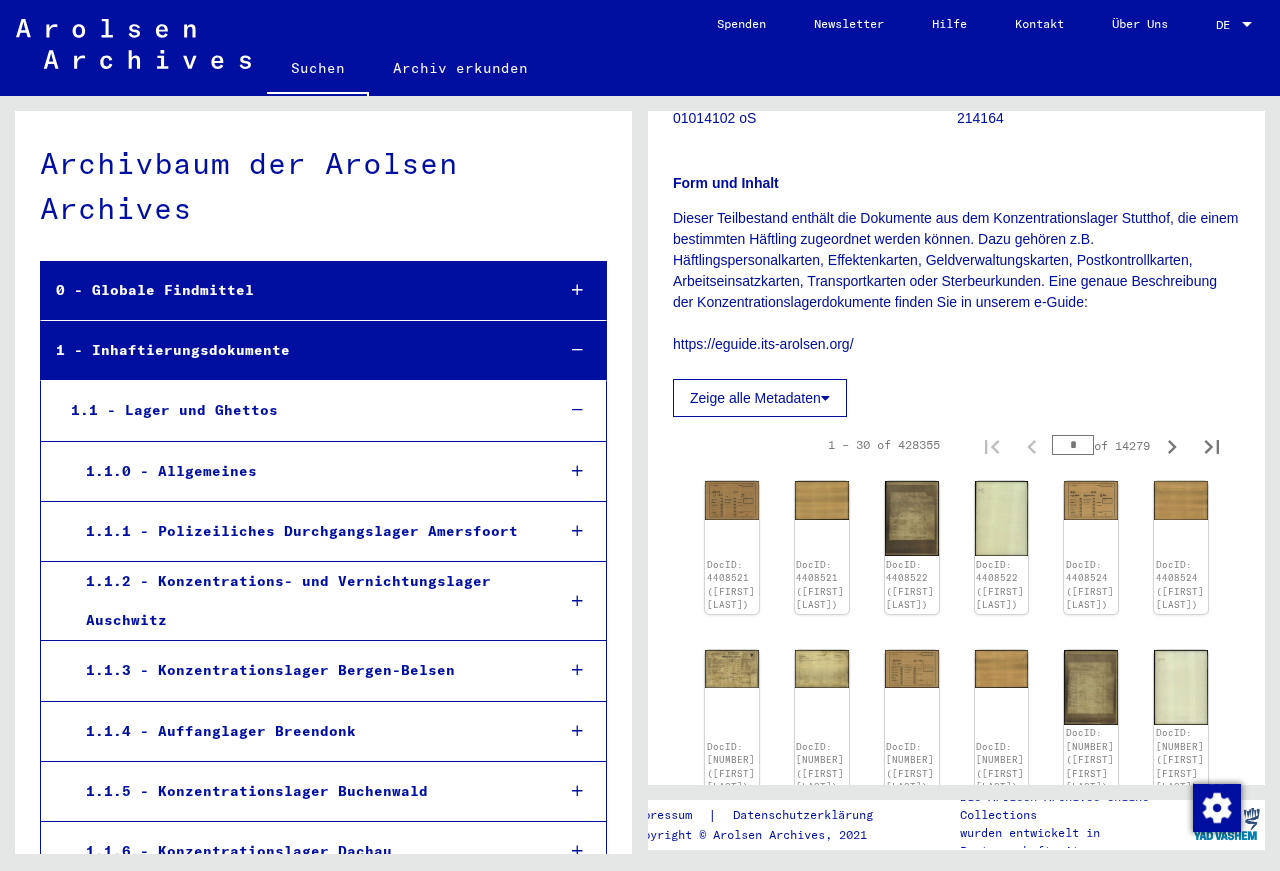 scroll, scrollTop: 324, scrollLeft: 0, axis: vertical 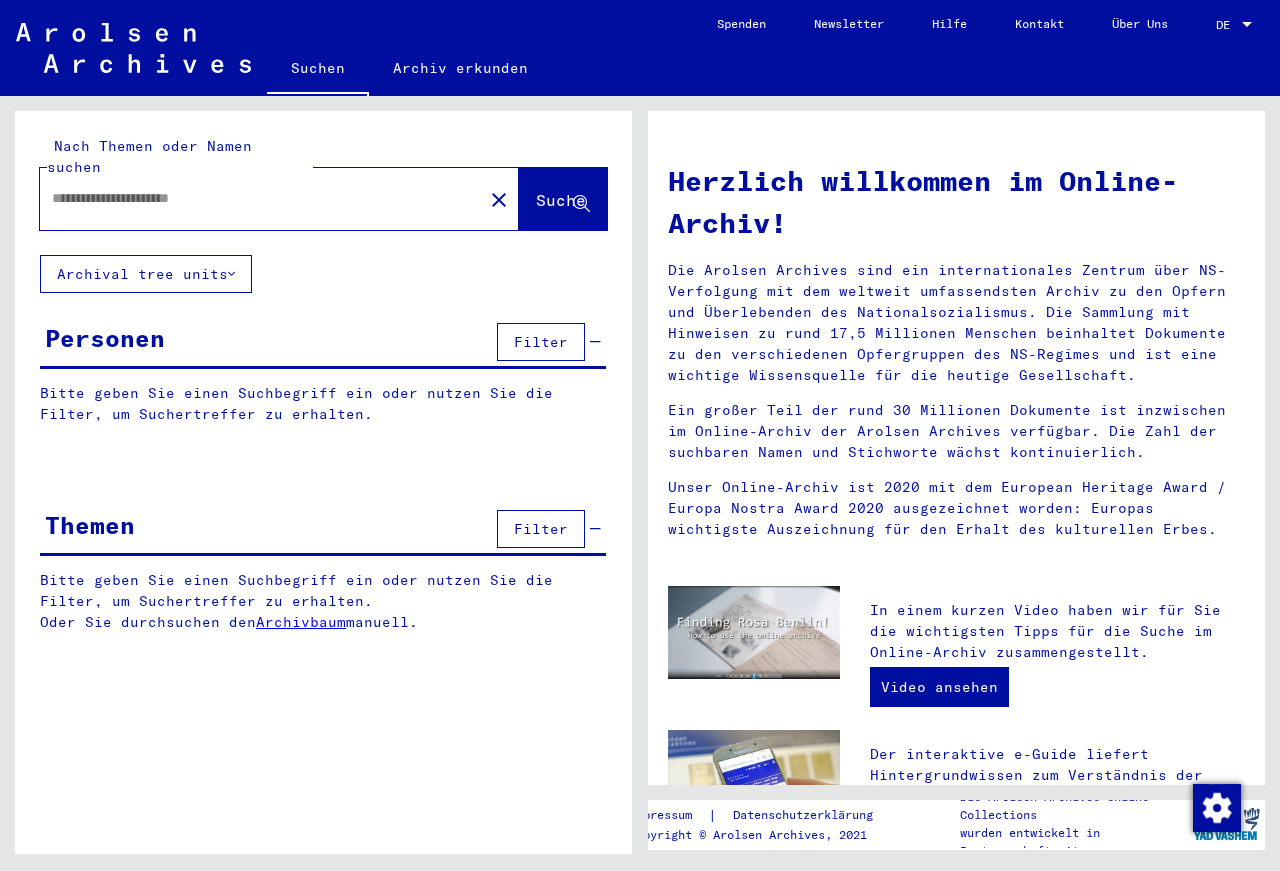 type on "*********" 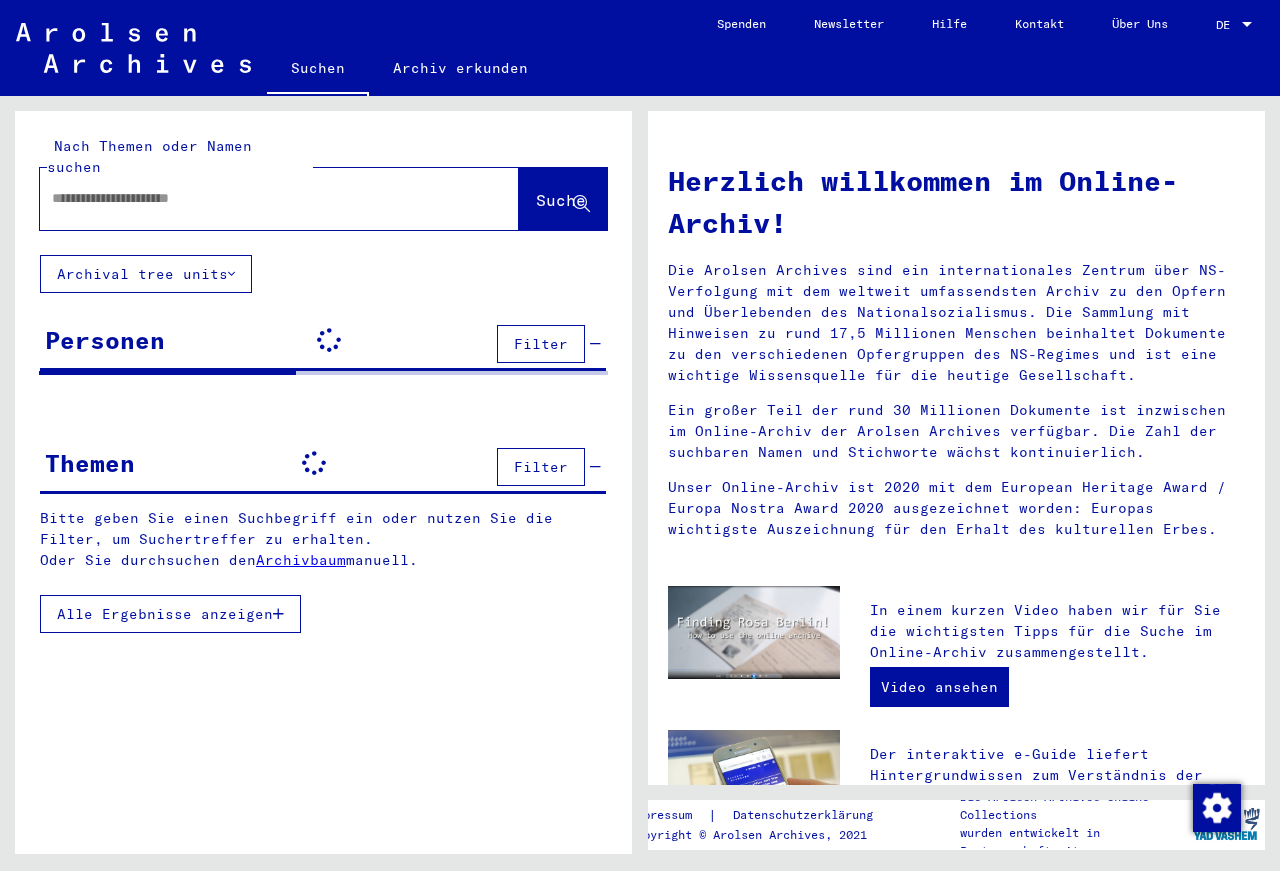 type on "*********" 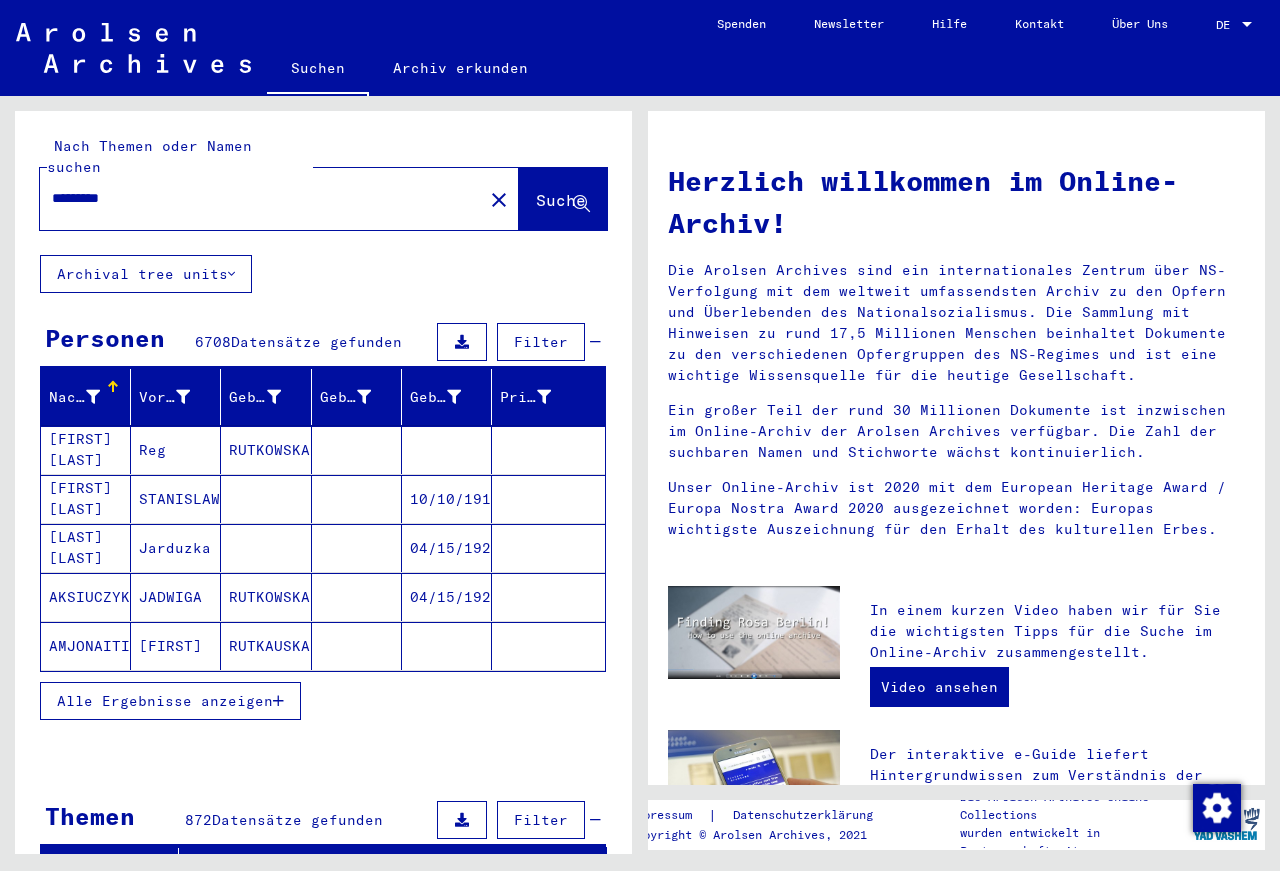 click at bounding box center [278, 701] 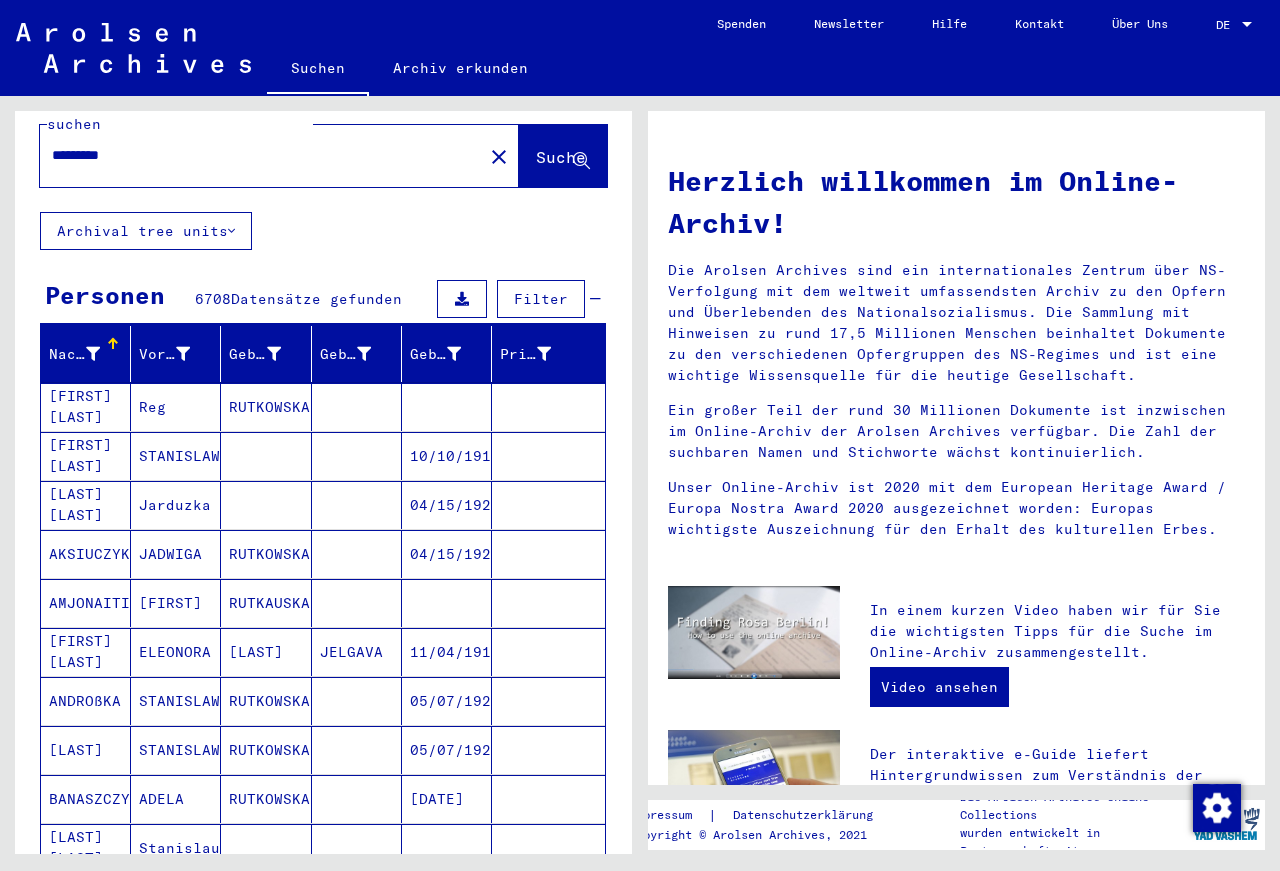 scroll, scrollTop: 0, scrollLeft: 0, axis: both 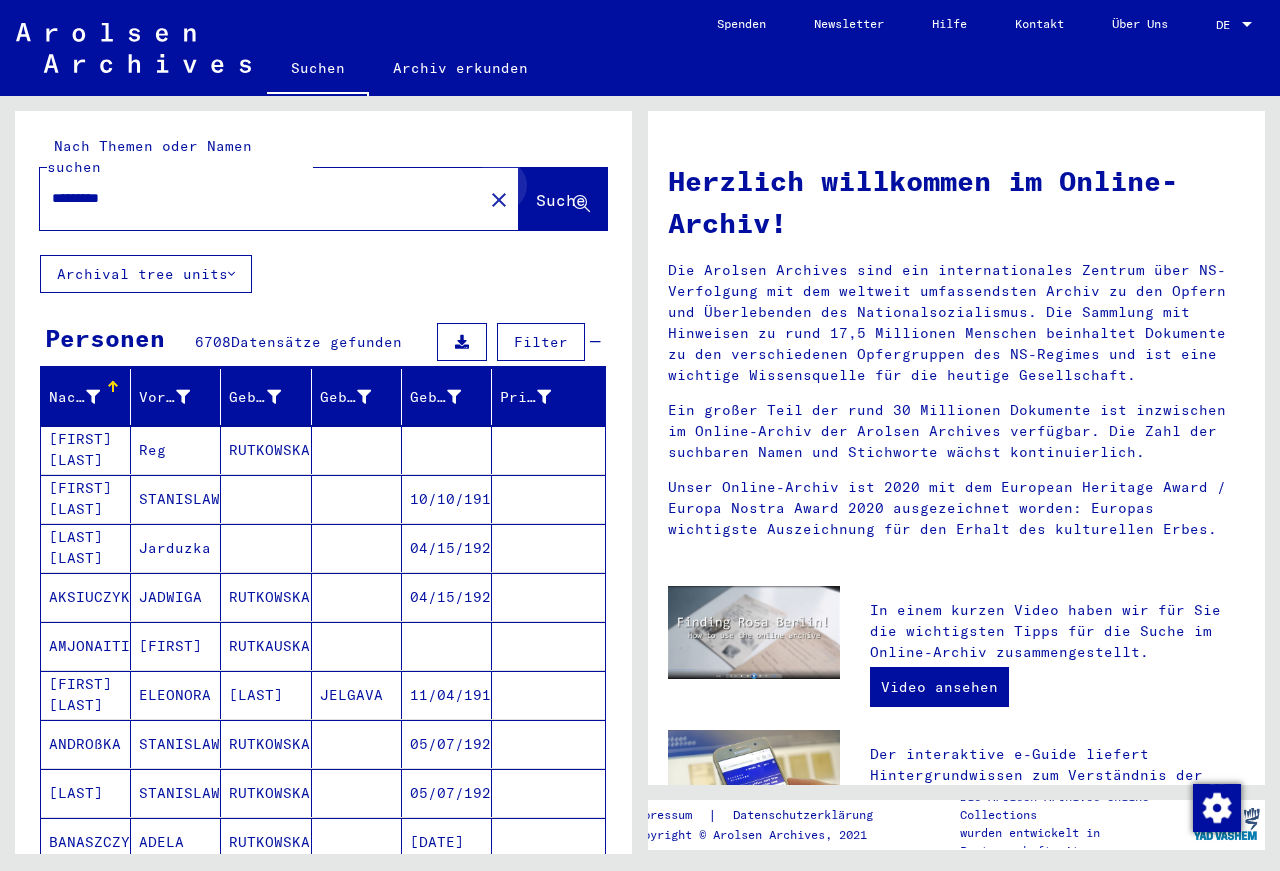 click on "Suche" 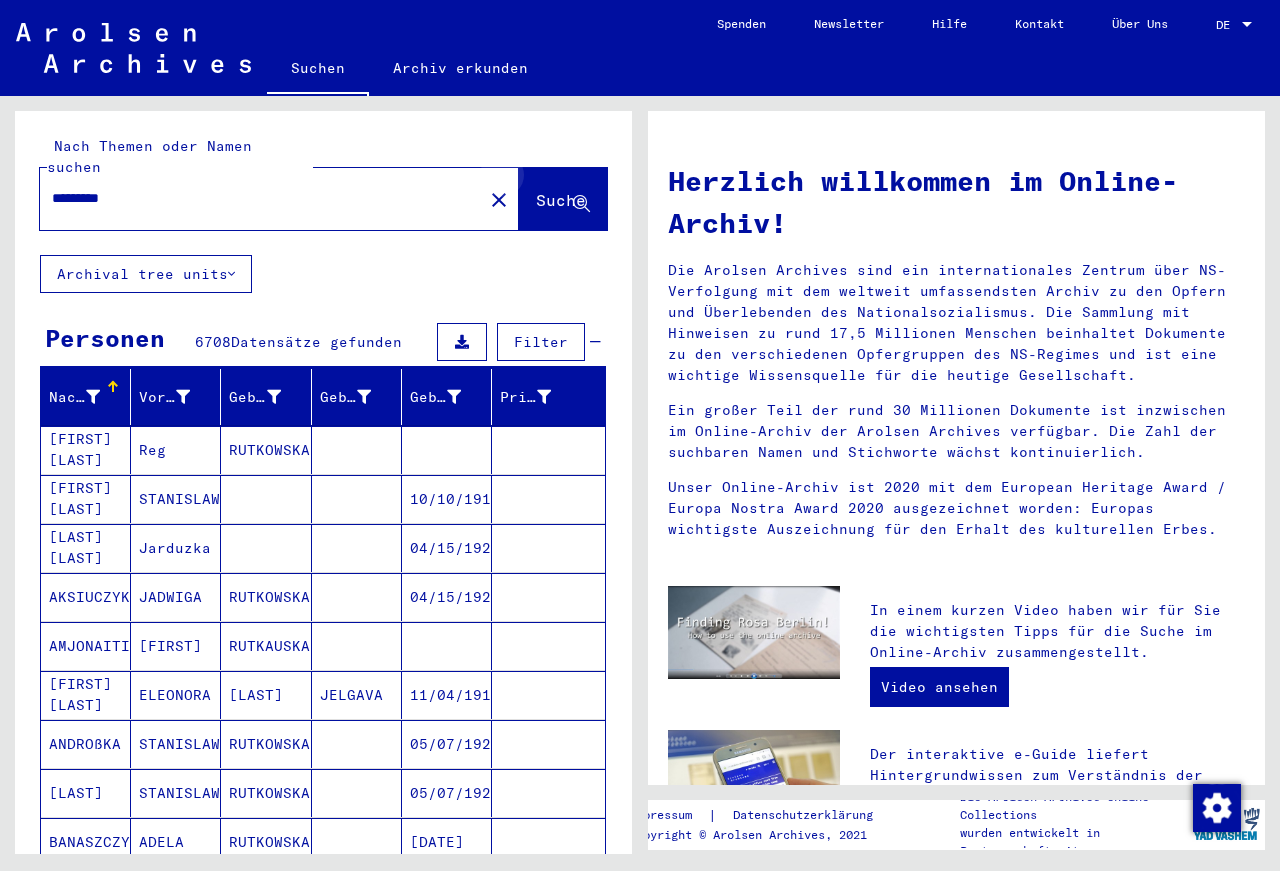 click on "Suche" 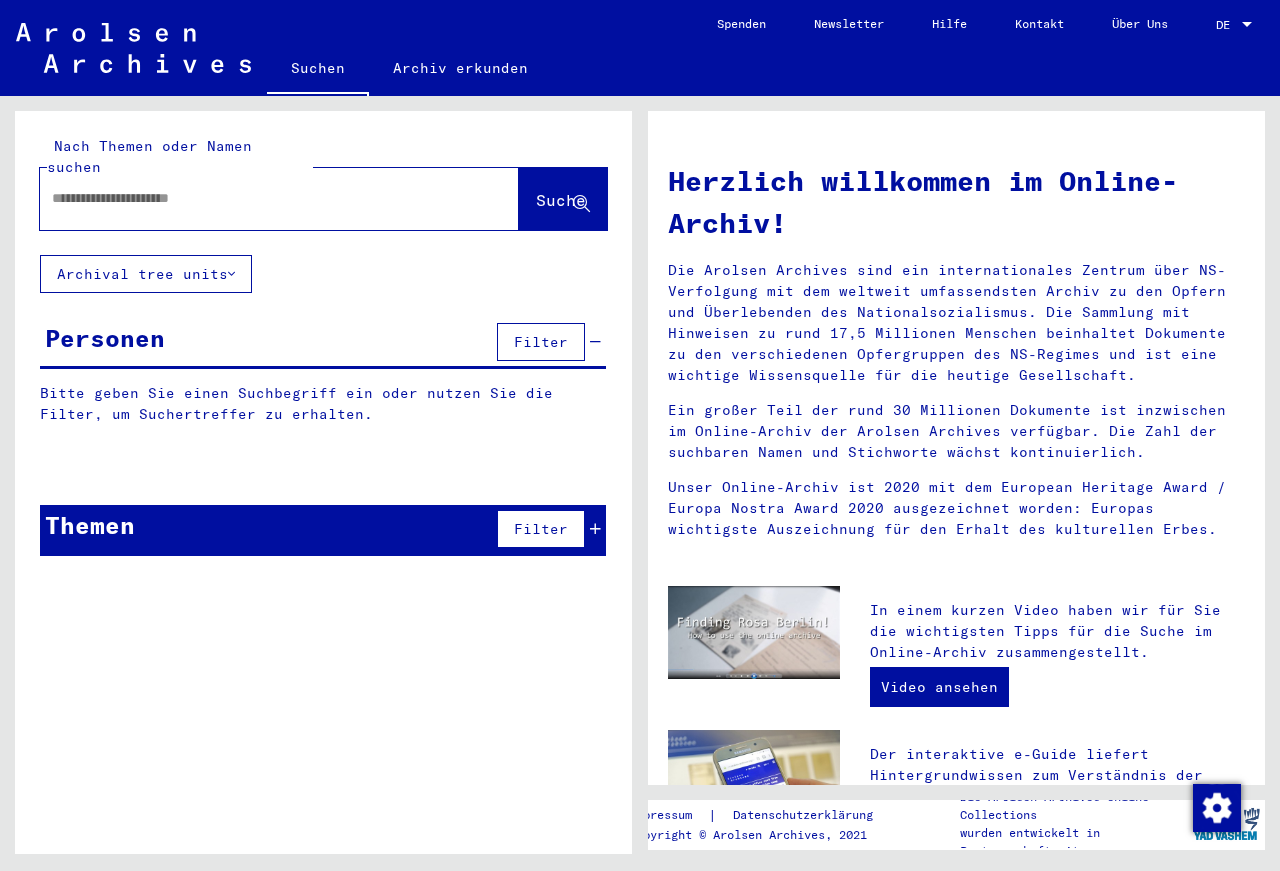 click at bounding box center (255, 198) 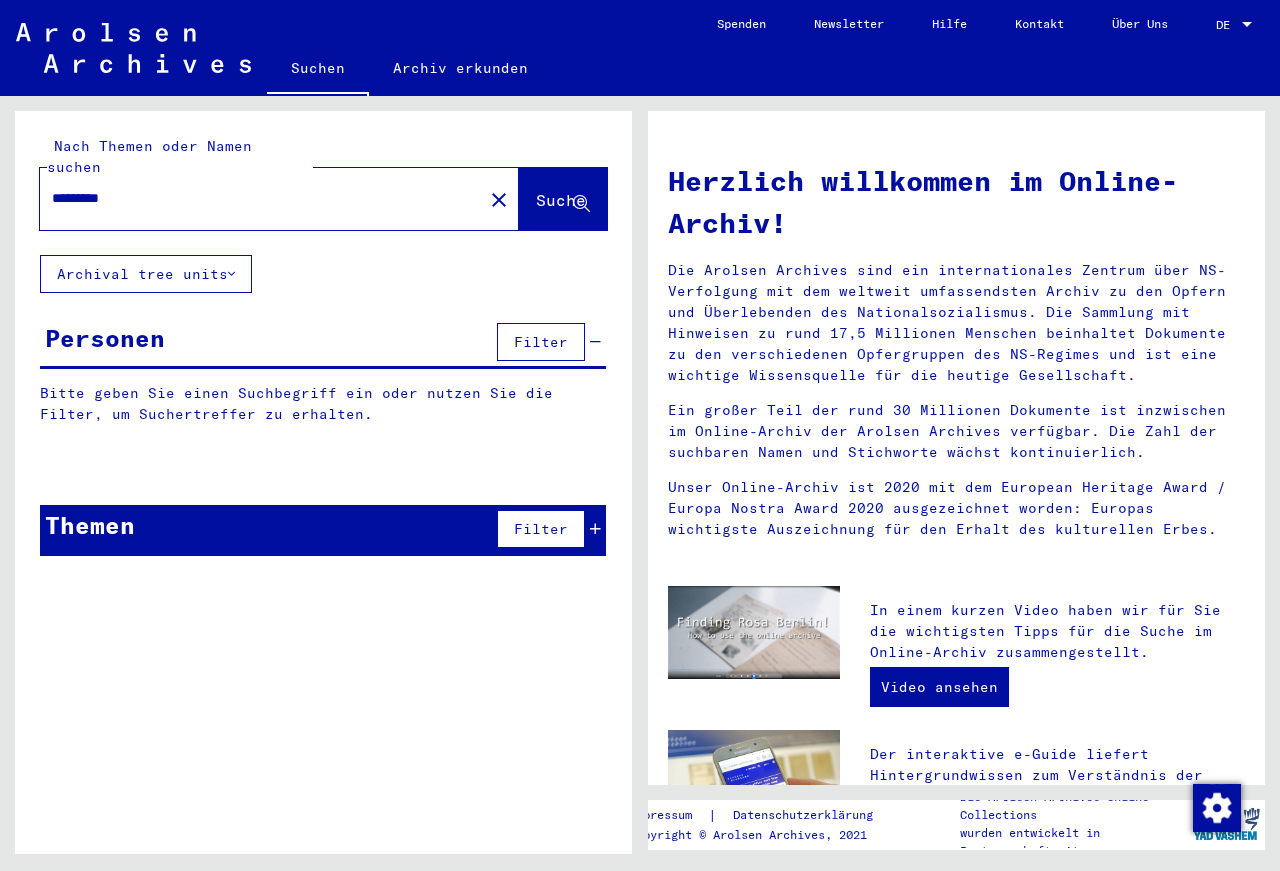 type on "*********" 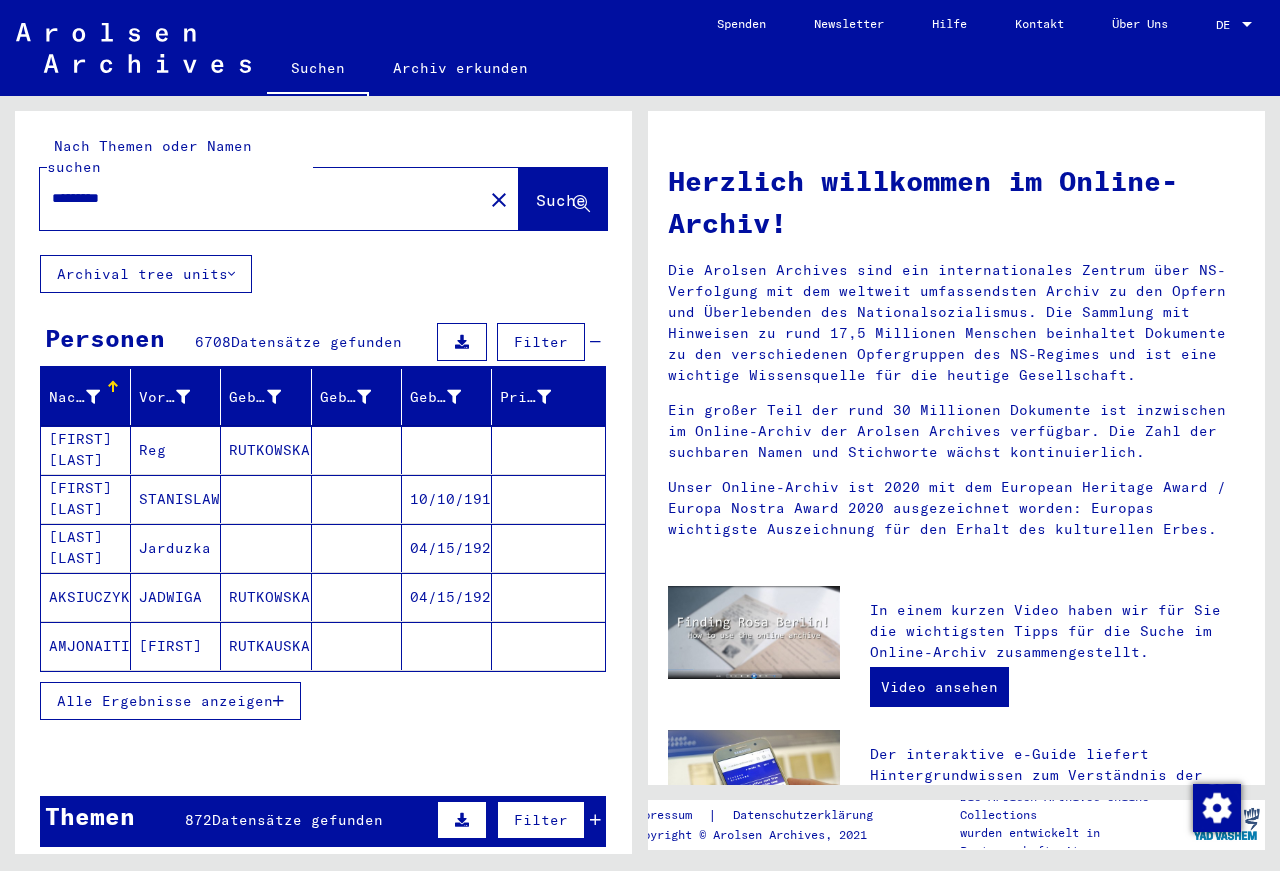click at bounding box center [278, 701] 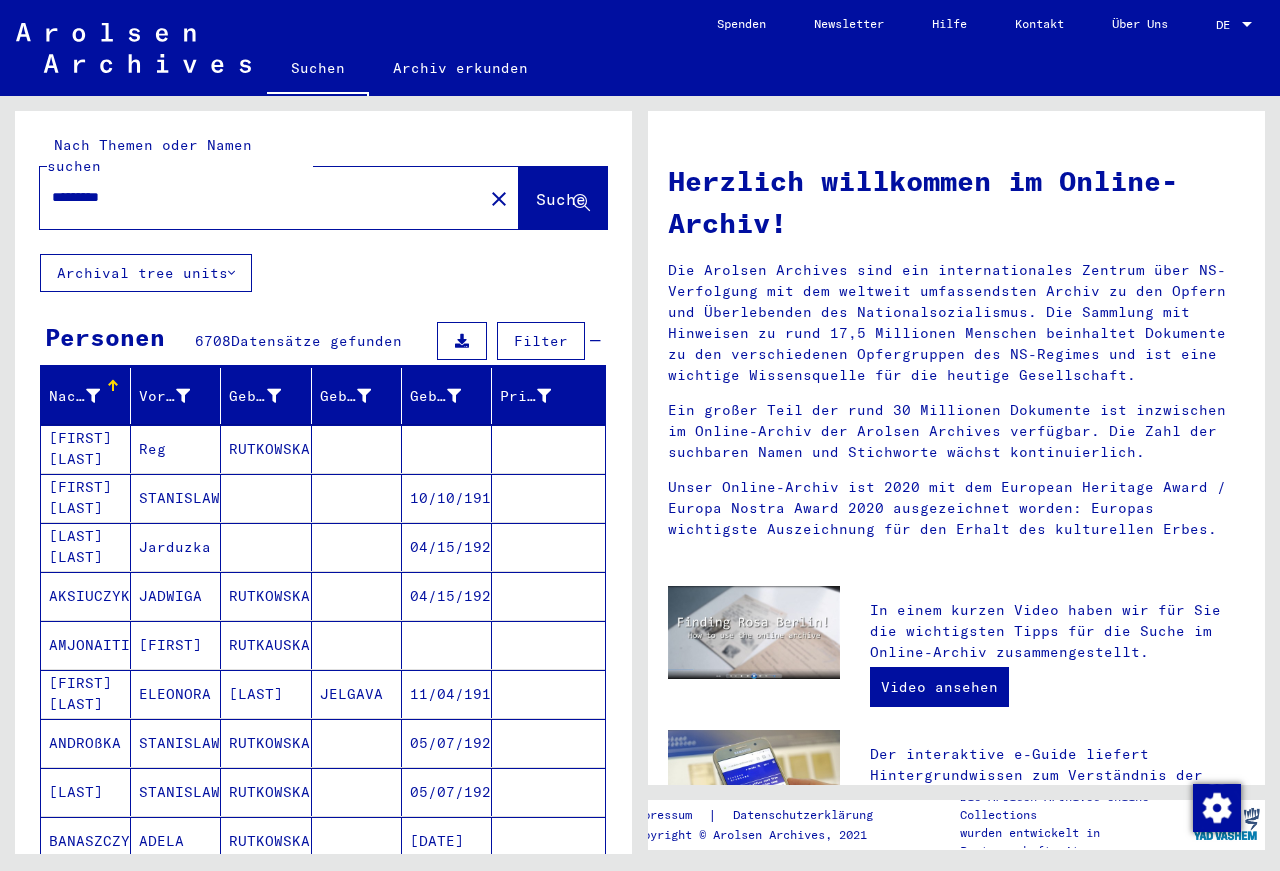 scroll, scrollTop: 0, scrollLeft: 0, axis: both 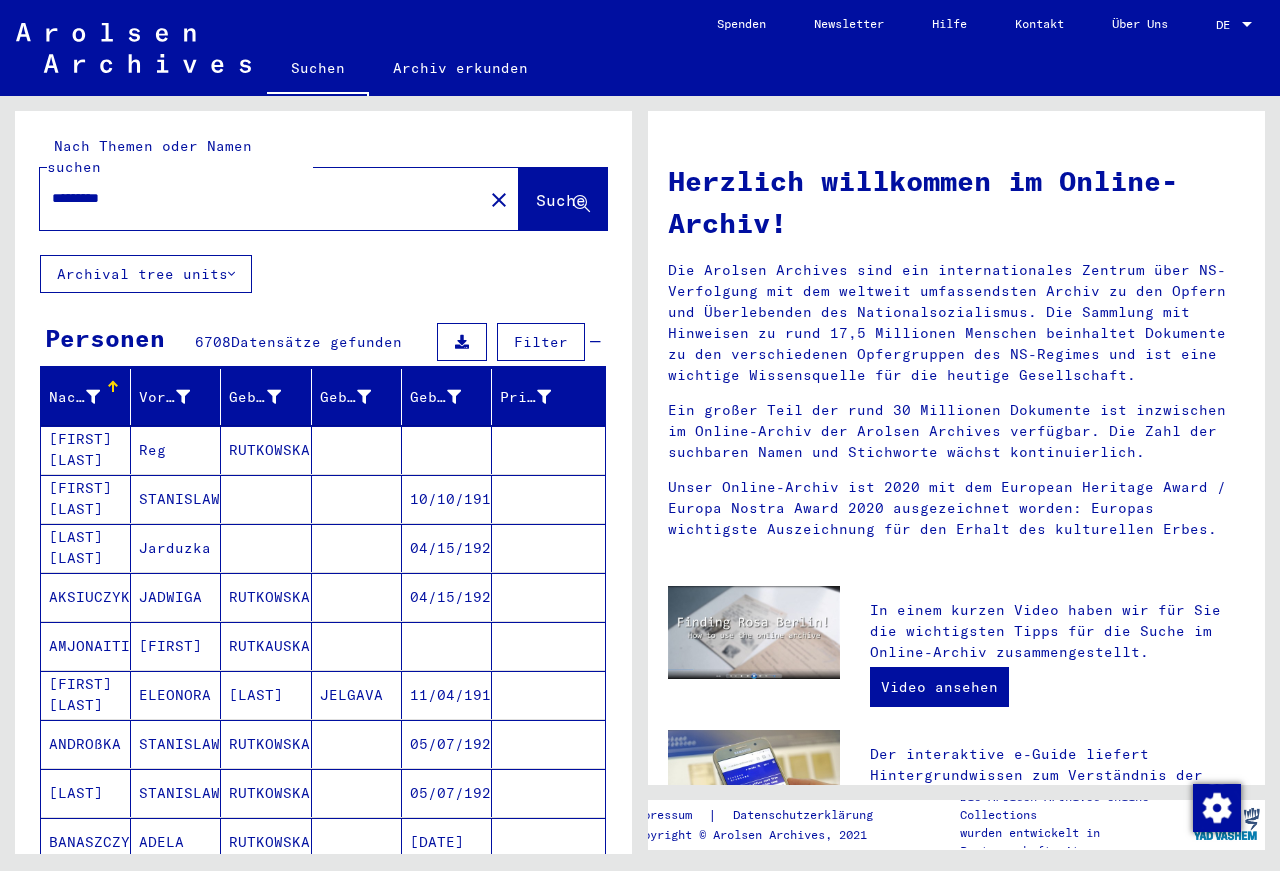 click on "Filter" at bounding box center (541, 342) 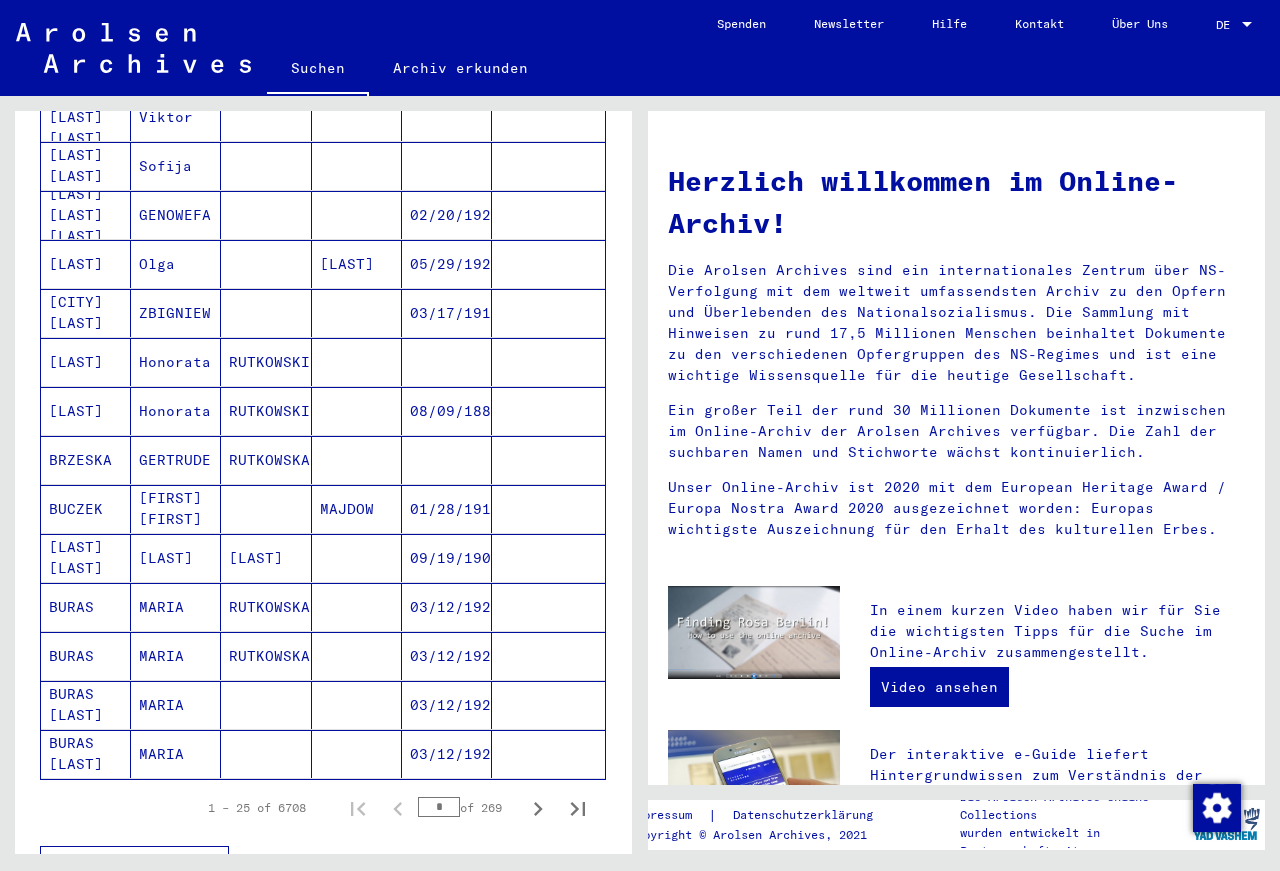 scroll, scrollTop: 1296, scrollLeft: 0, axis: vertical 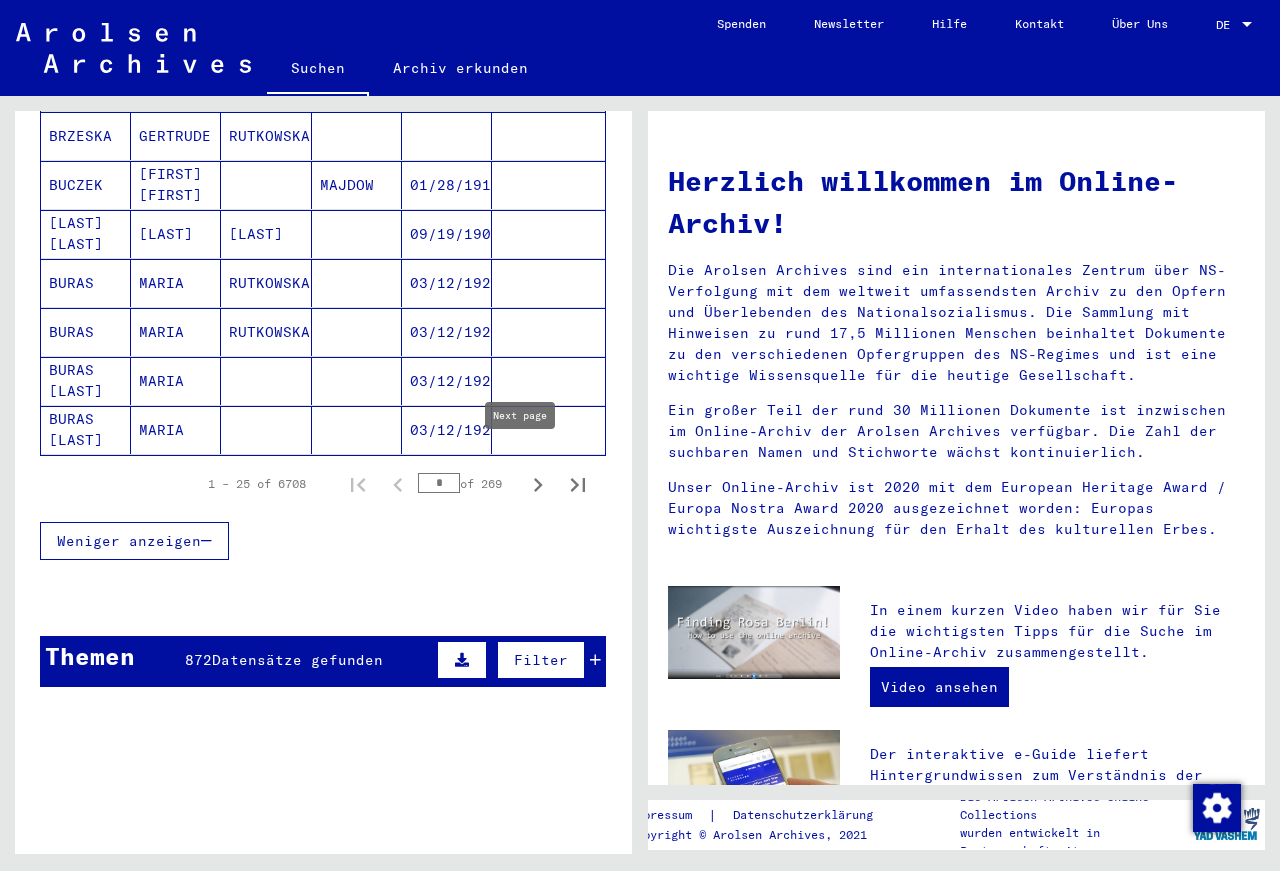 click 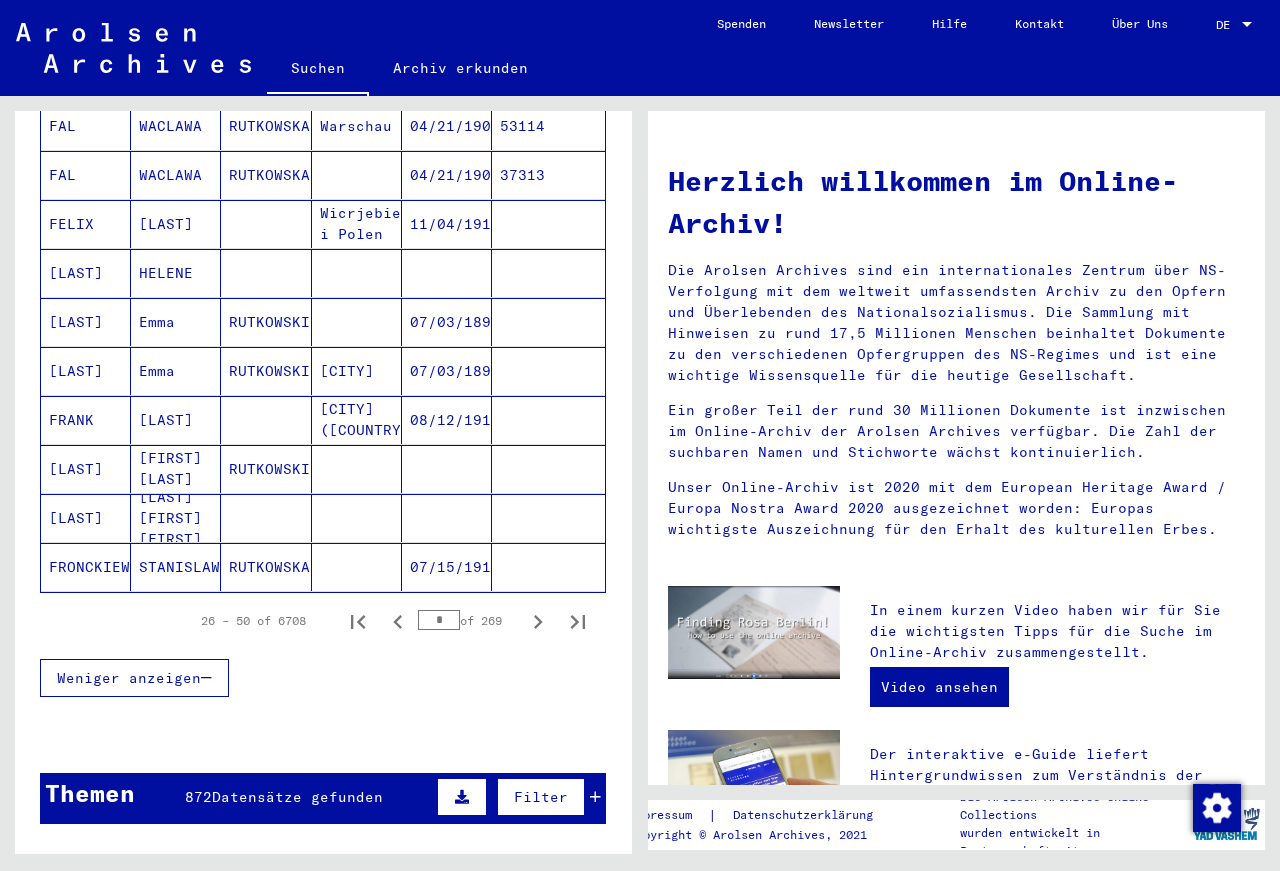 scroll, scrollTop: 1188, scrollLeft: 0, axis: vertical 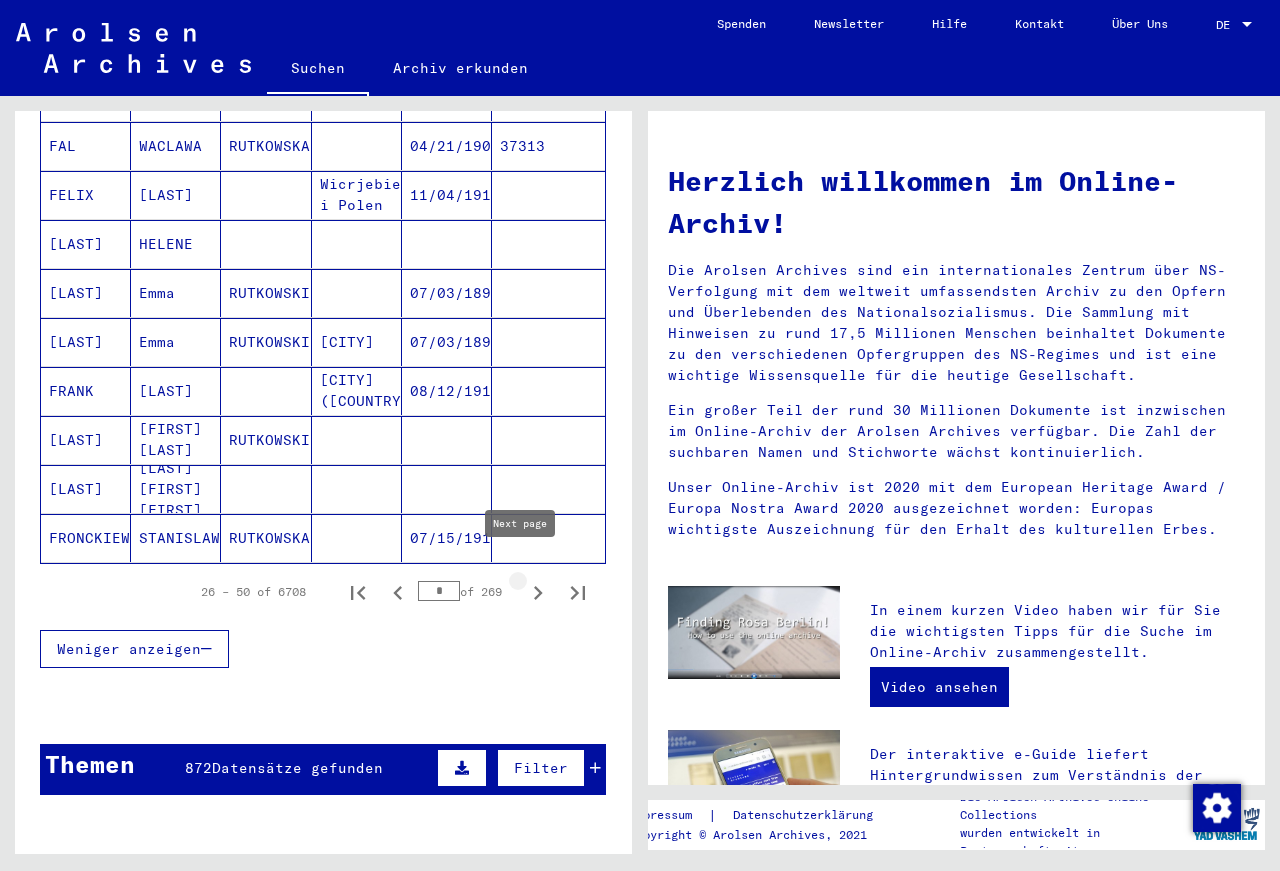 click 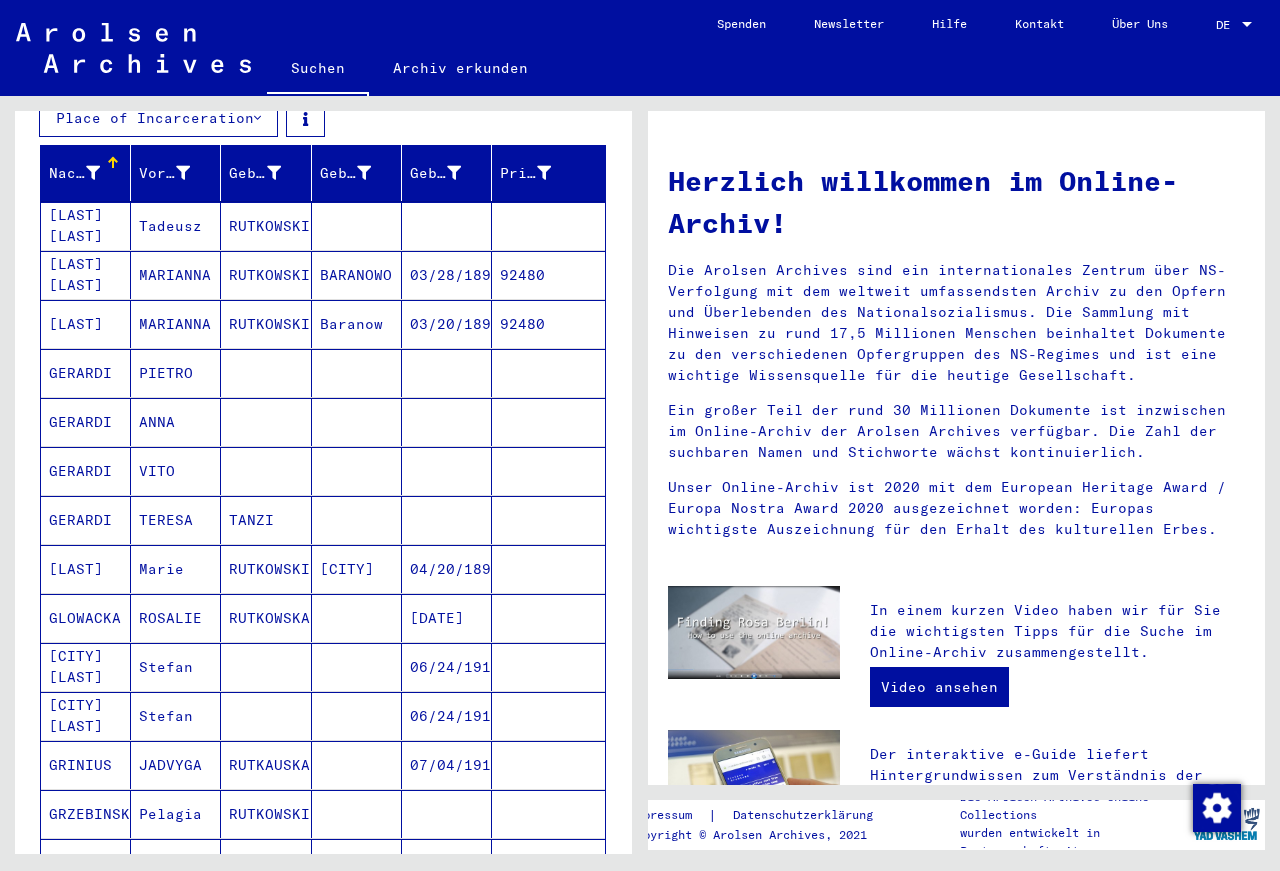 scroll, scrollTop: 0, scrollLeft: 0, axis: both 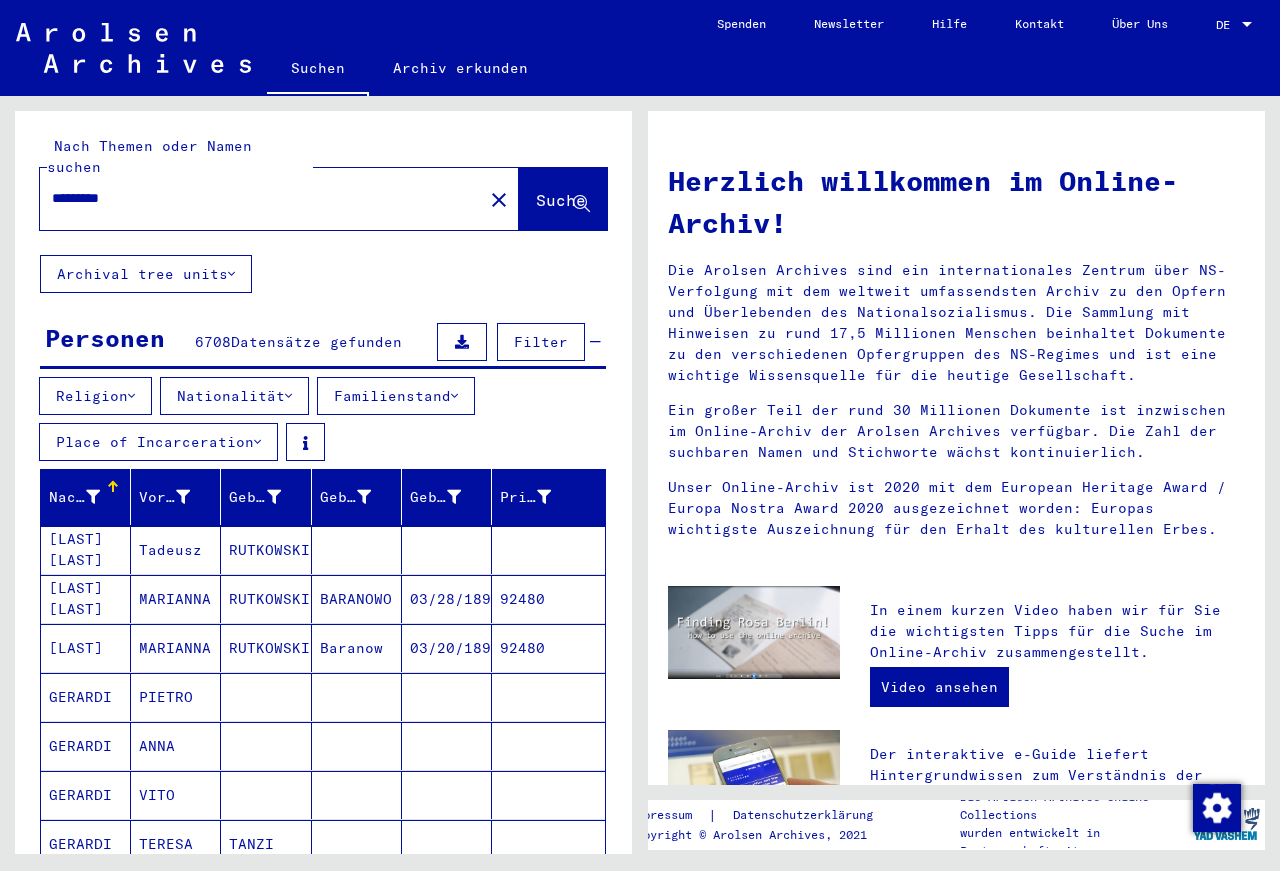 click on "*********" 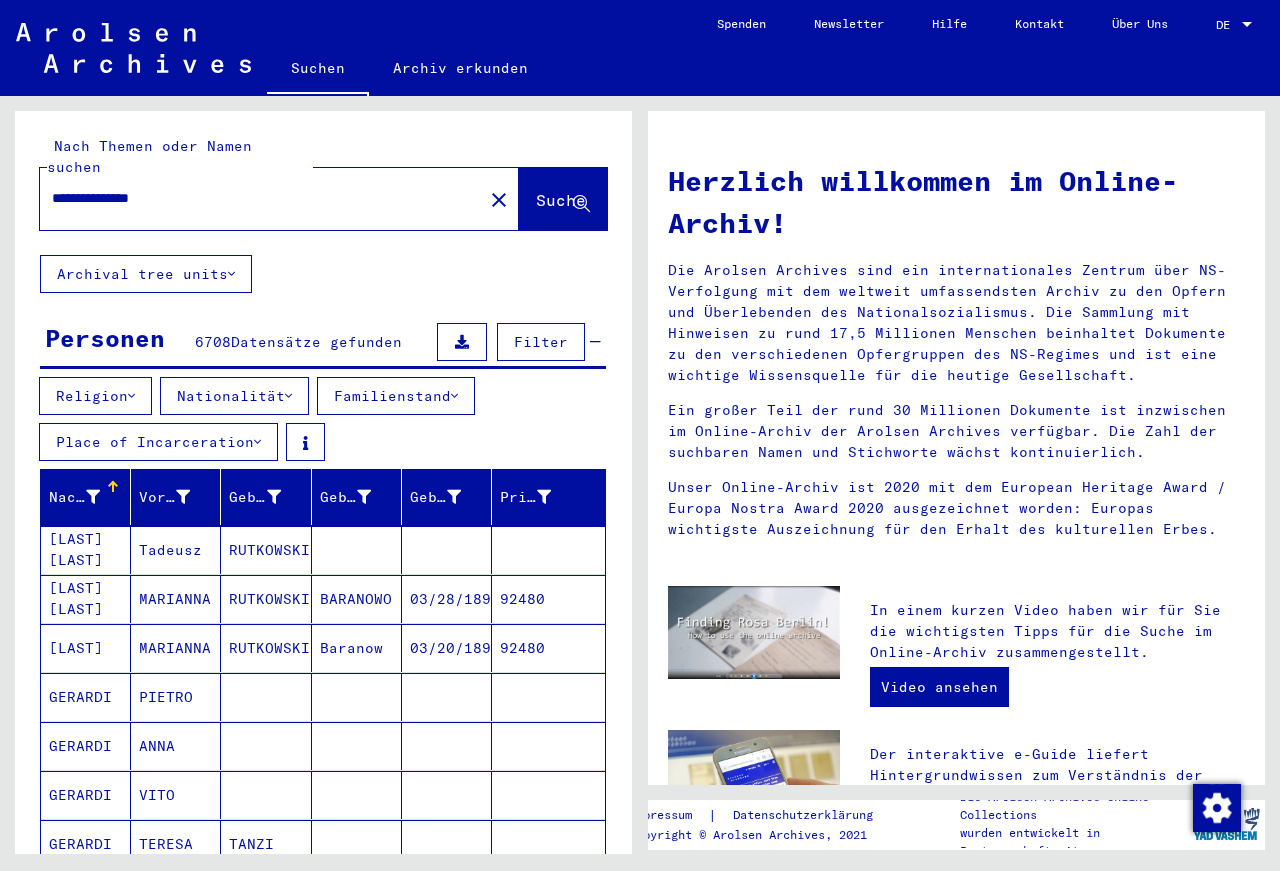 click on "Suche" 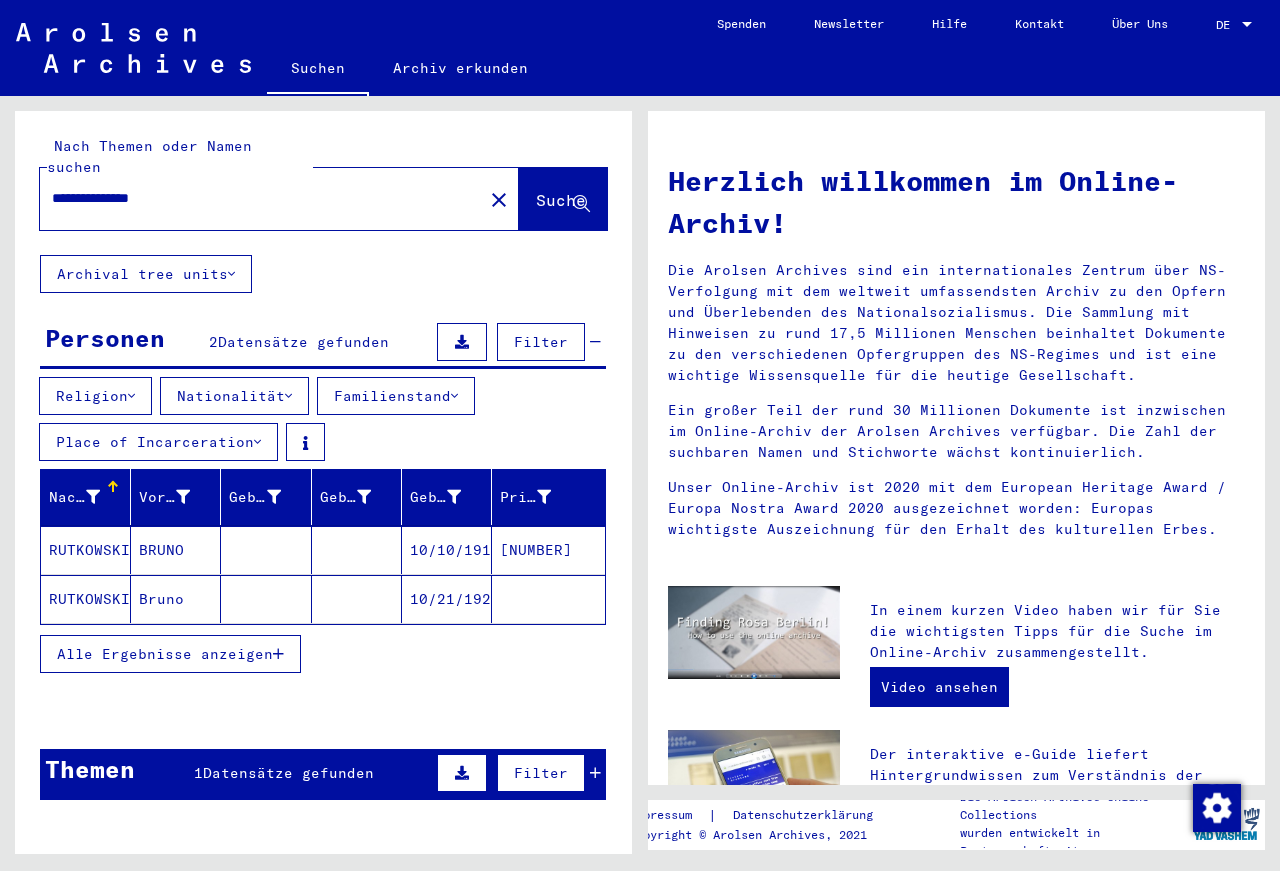 click on "[NUMBER]" at bounding box center (548, 599) 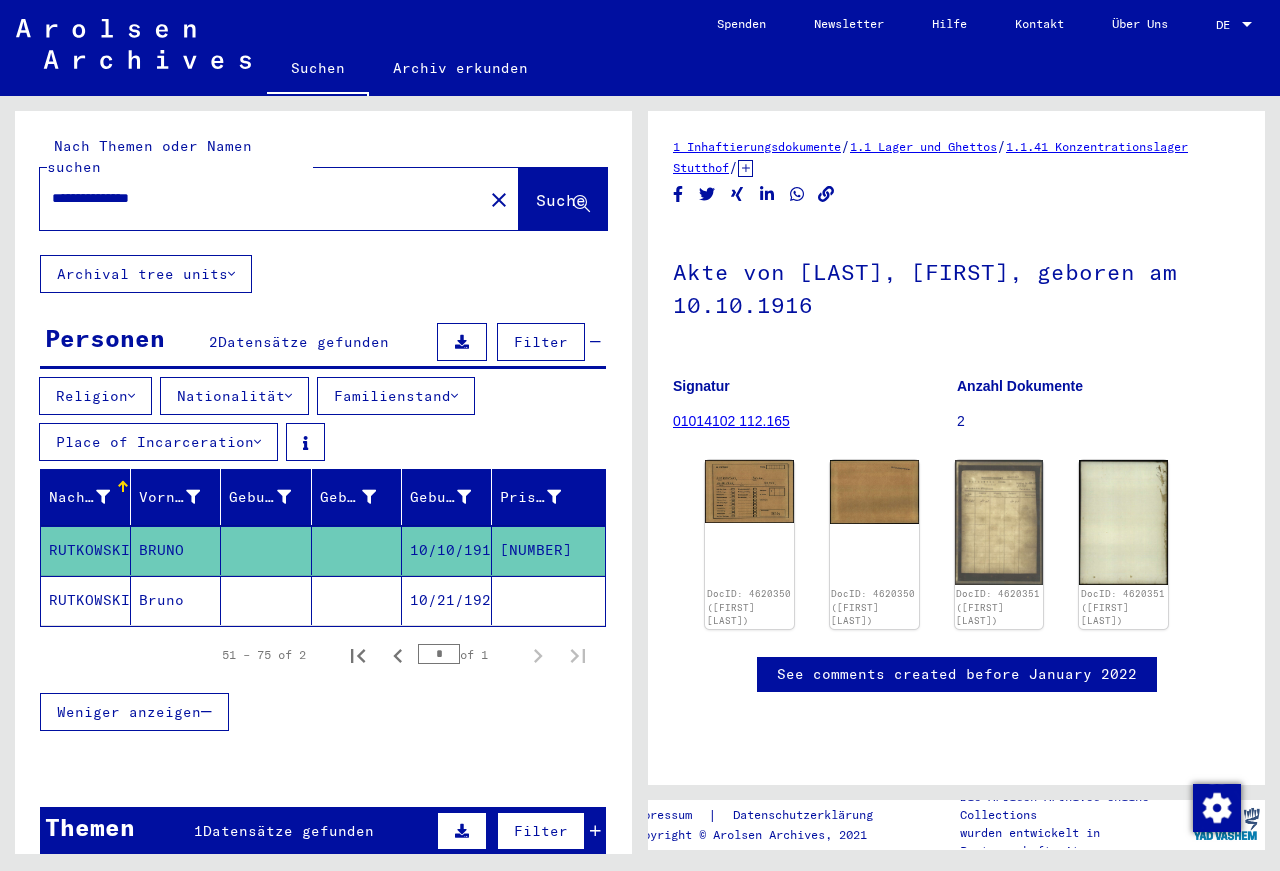 click on "10/21/1920" 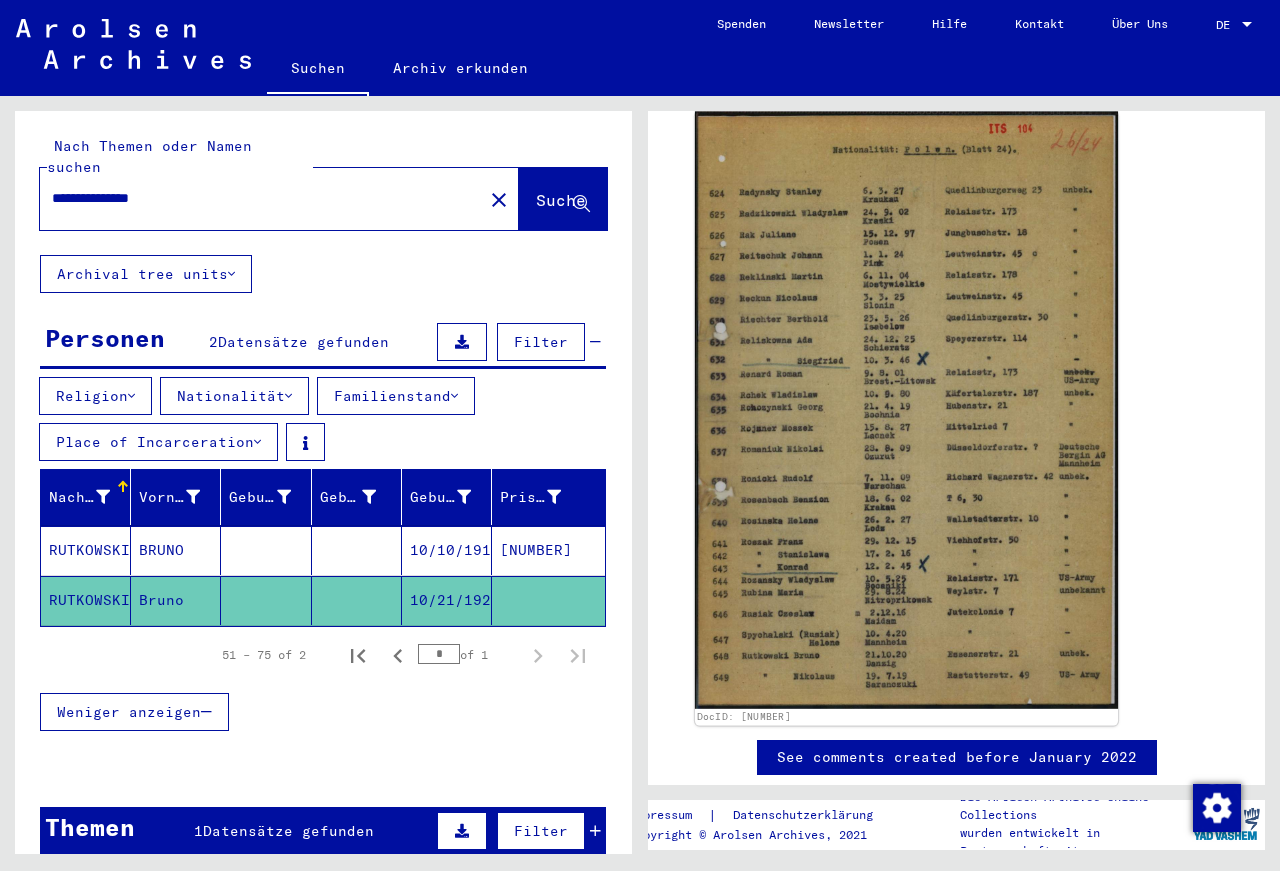 scroll, scrollTop: 324, scrollLeft: 0, axis: vertical 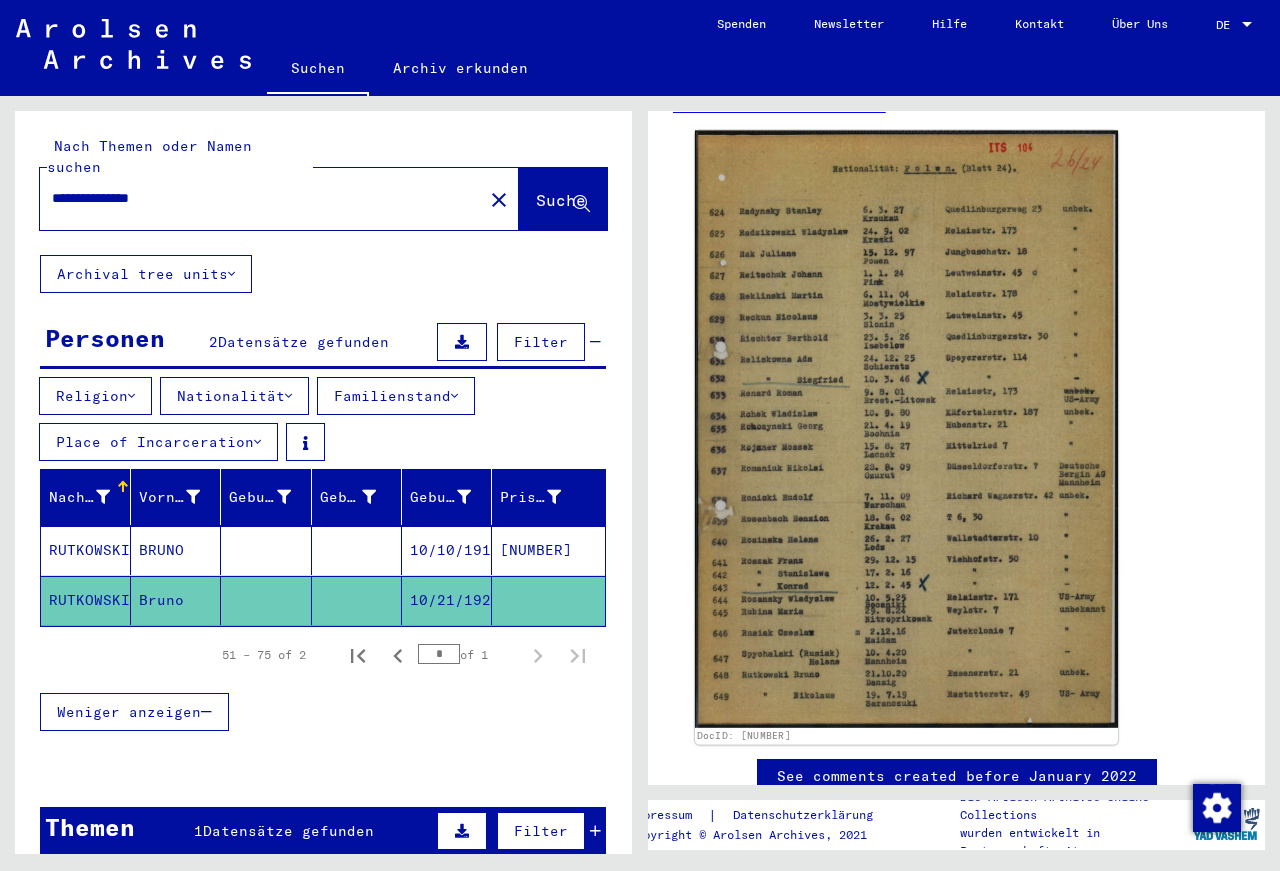 click 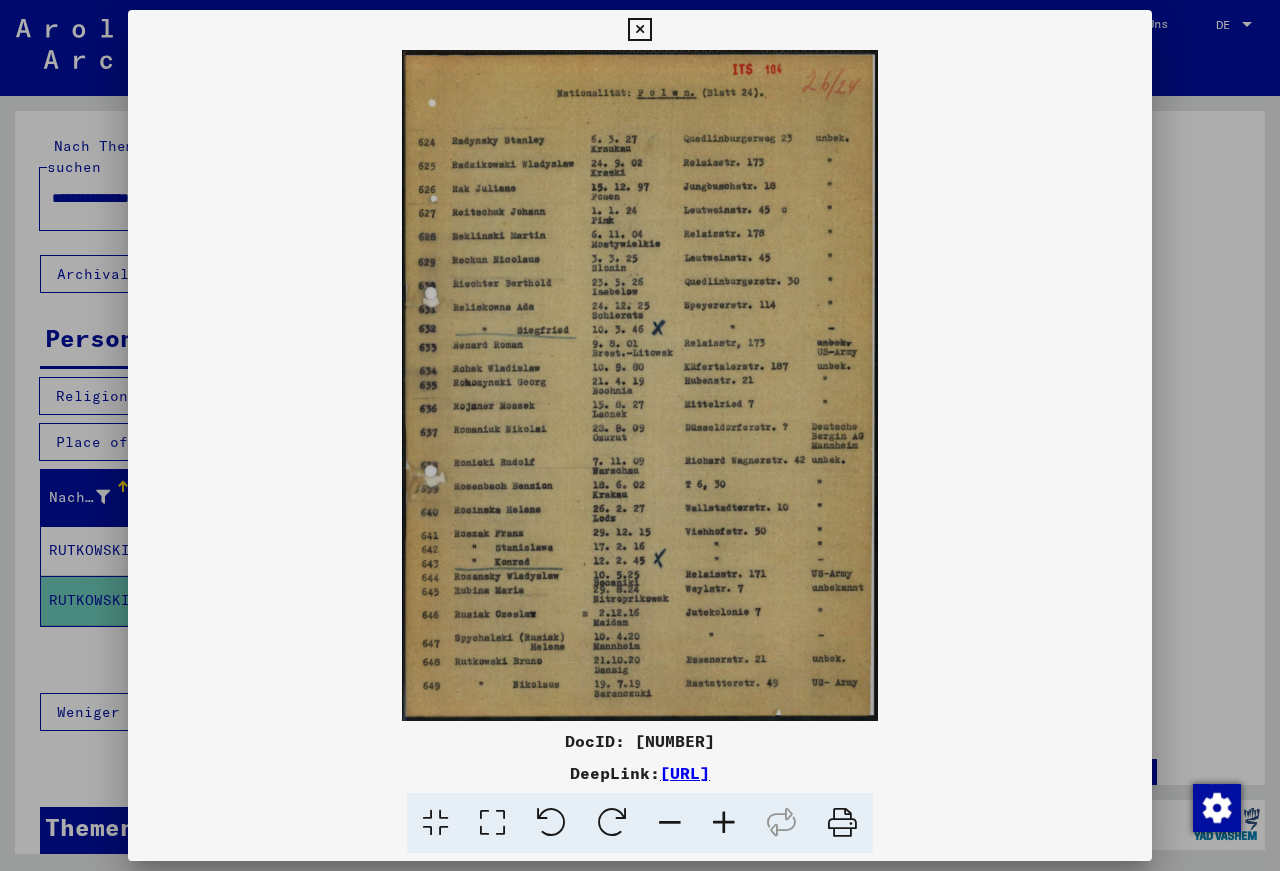 click at bounding box center (640, 385) 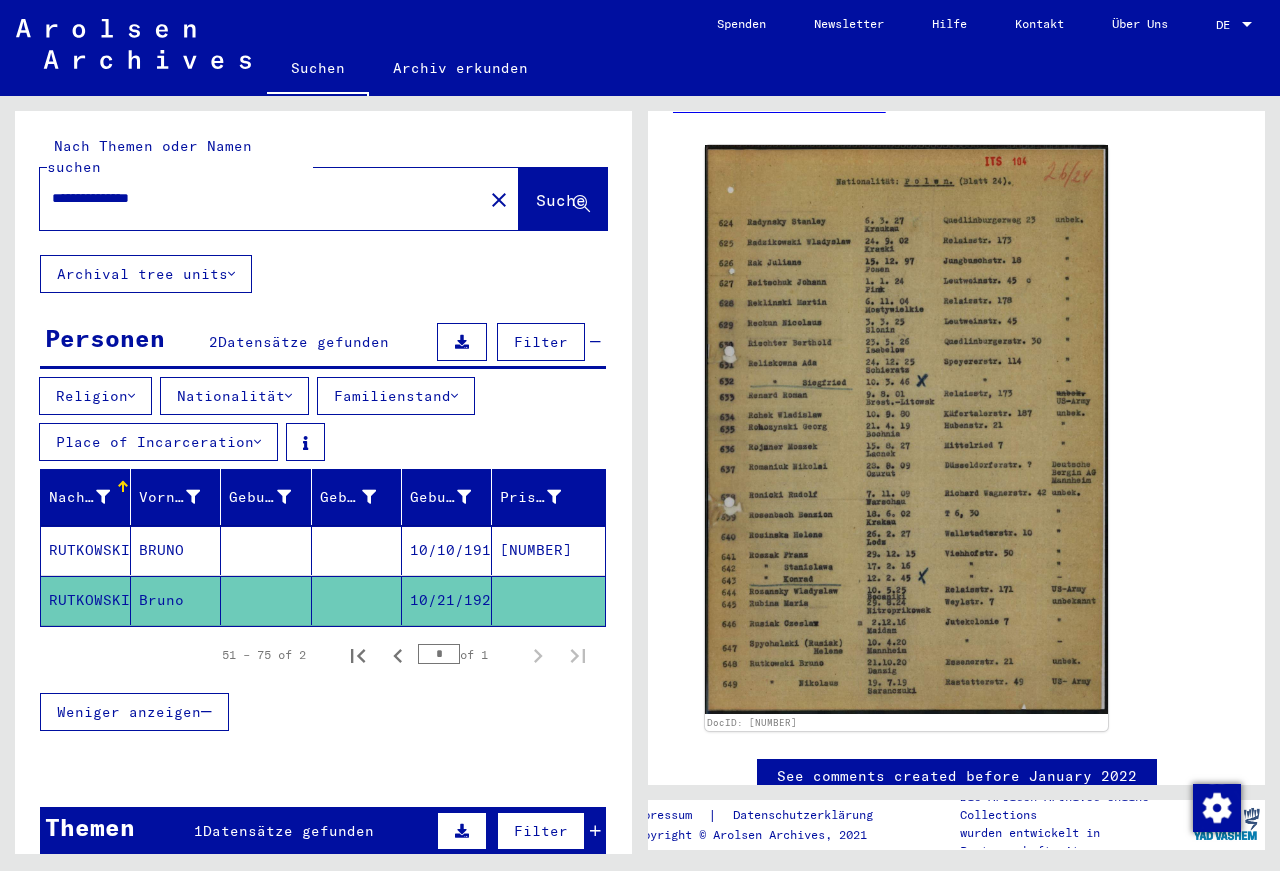 click on "34" 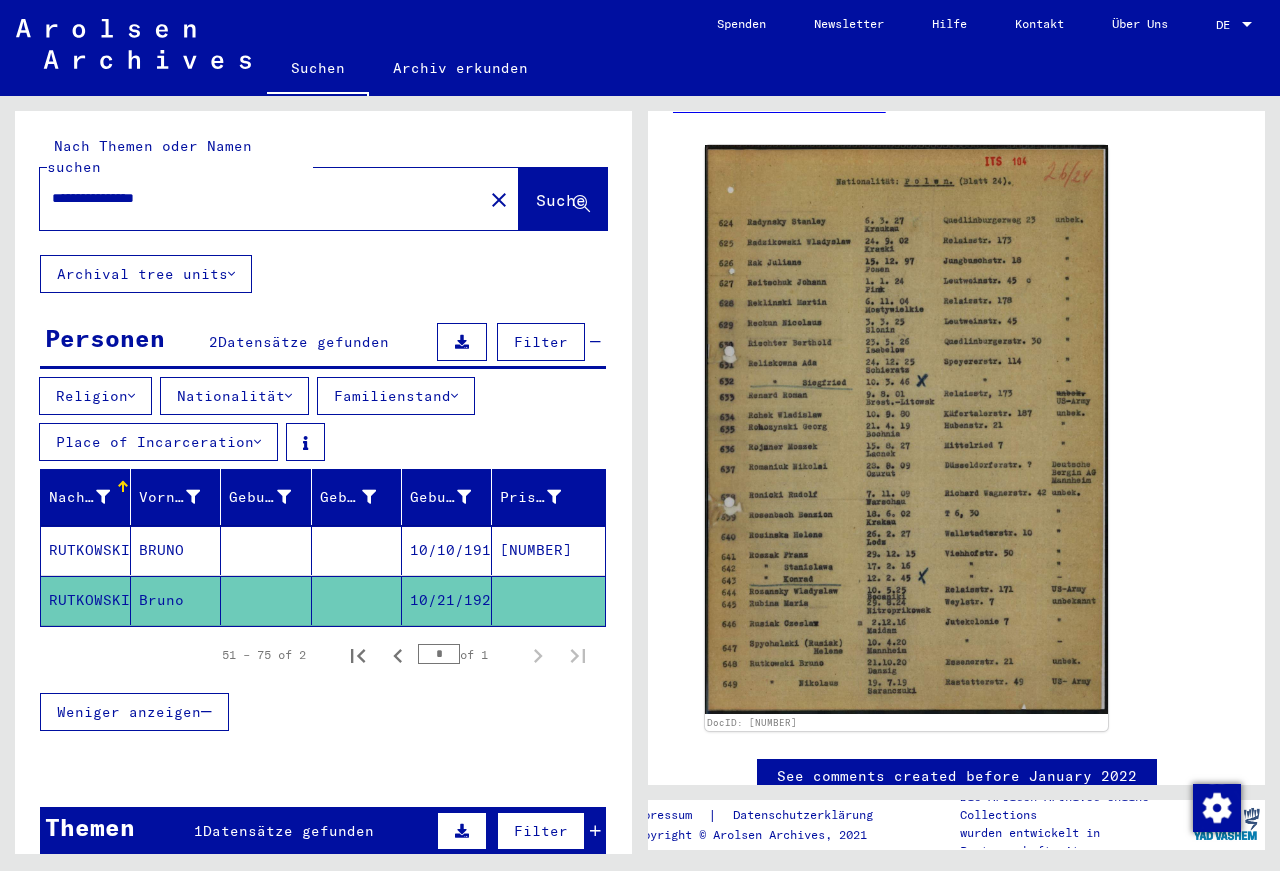 type on "**********" 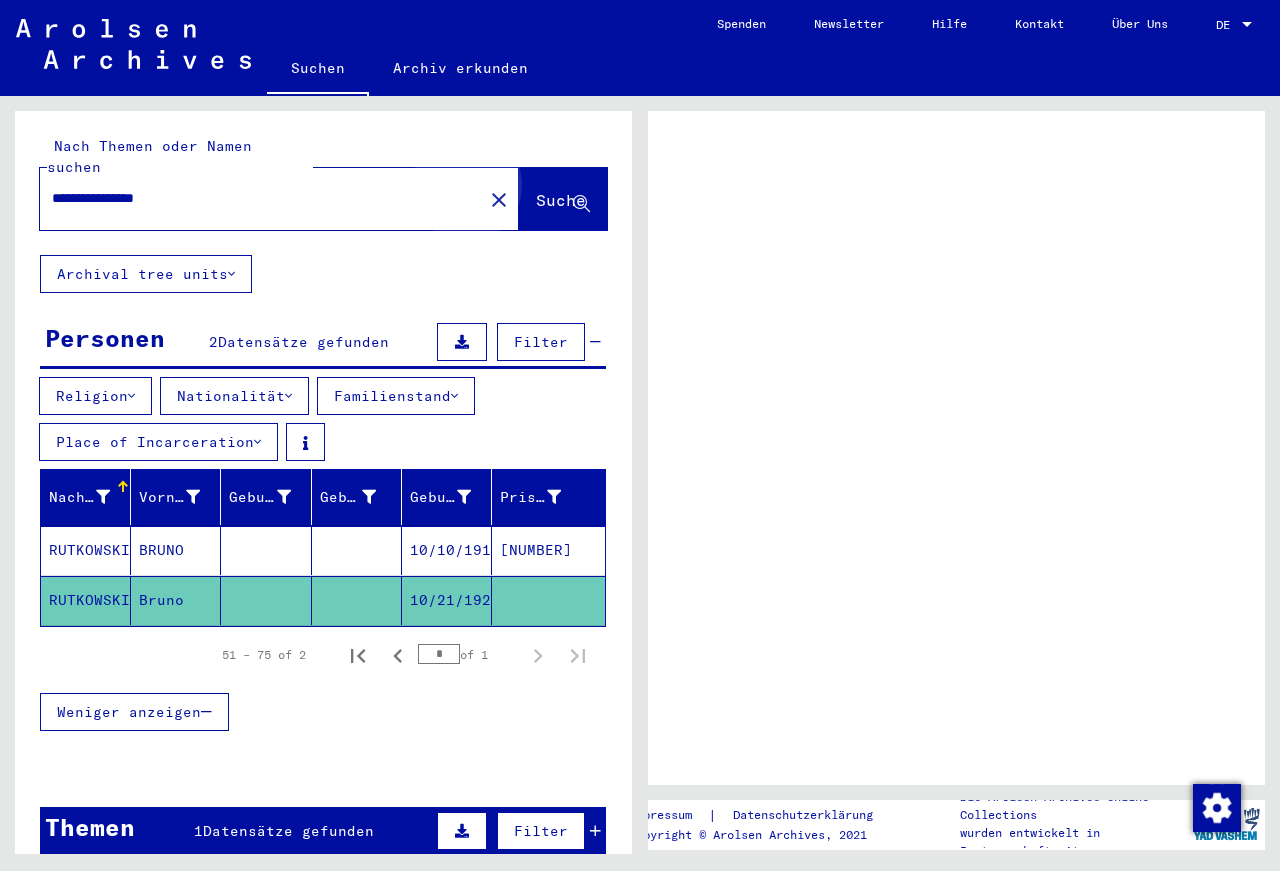 scroll, scrollTop: 0, scrollLeft: 0, axis: both 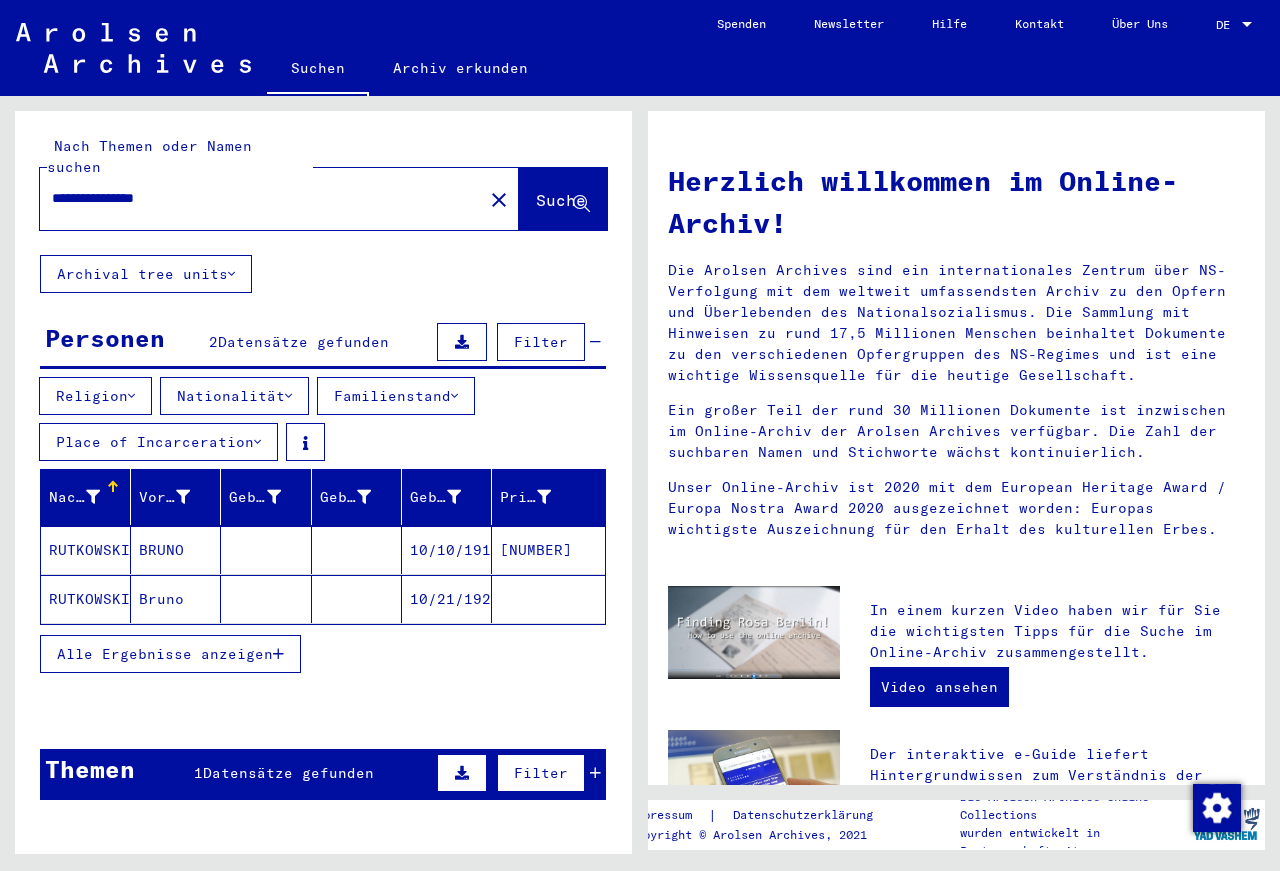 click at bounding box center (278, 654) 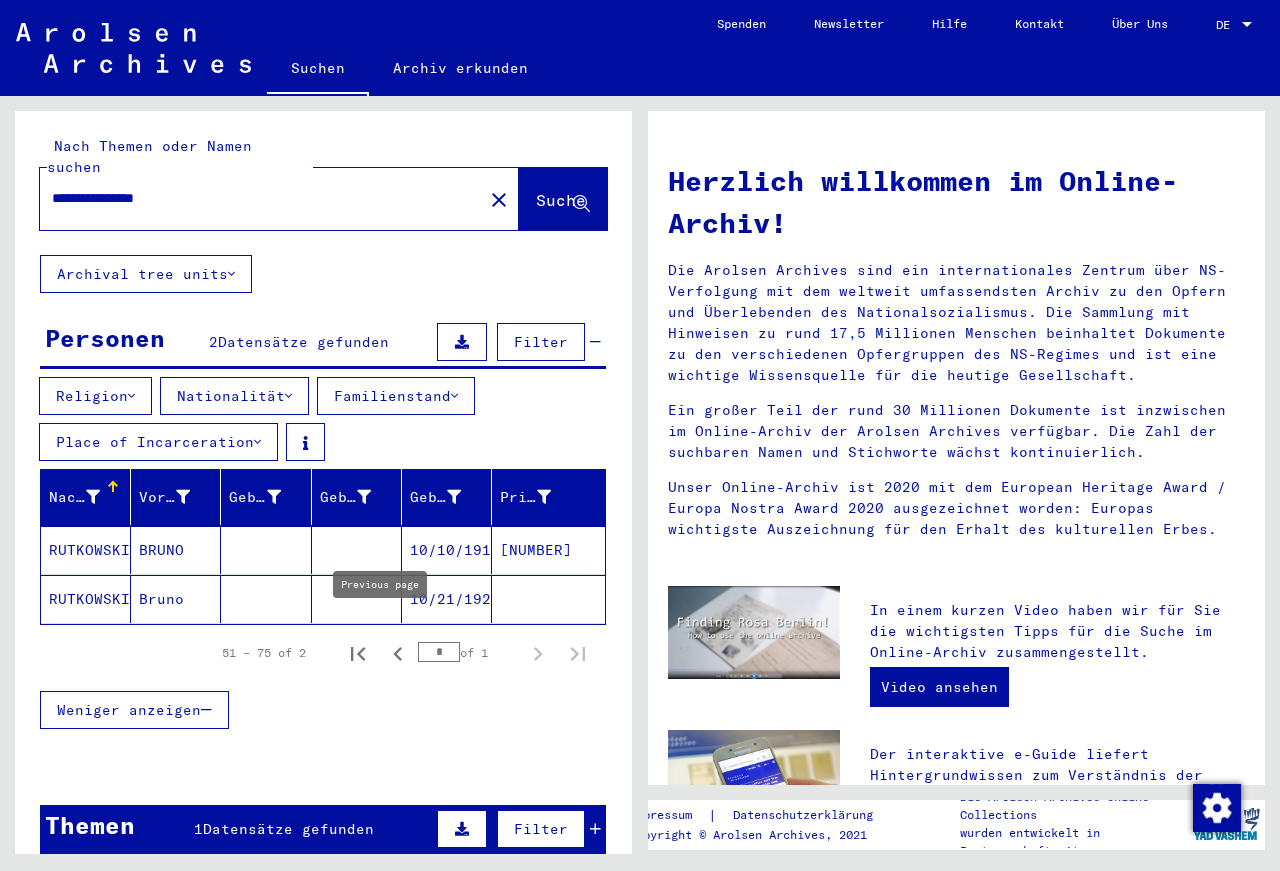click 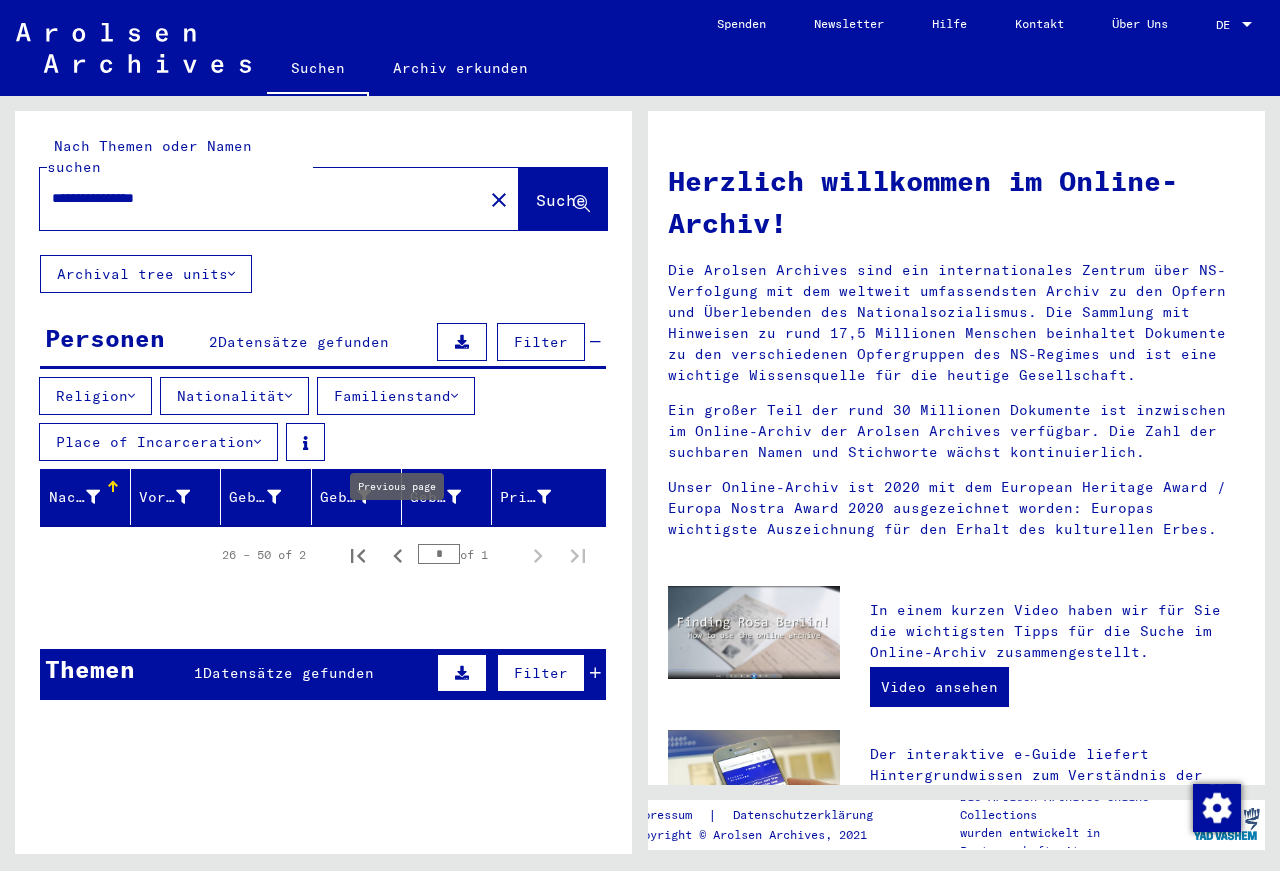 click 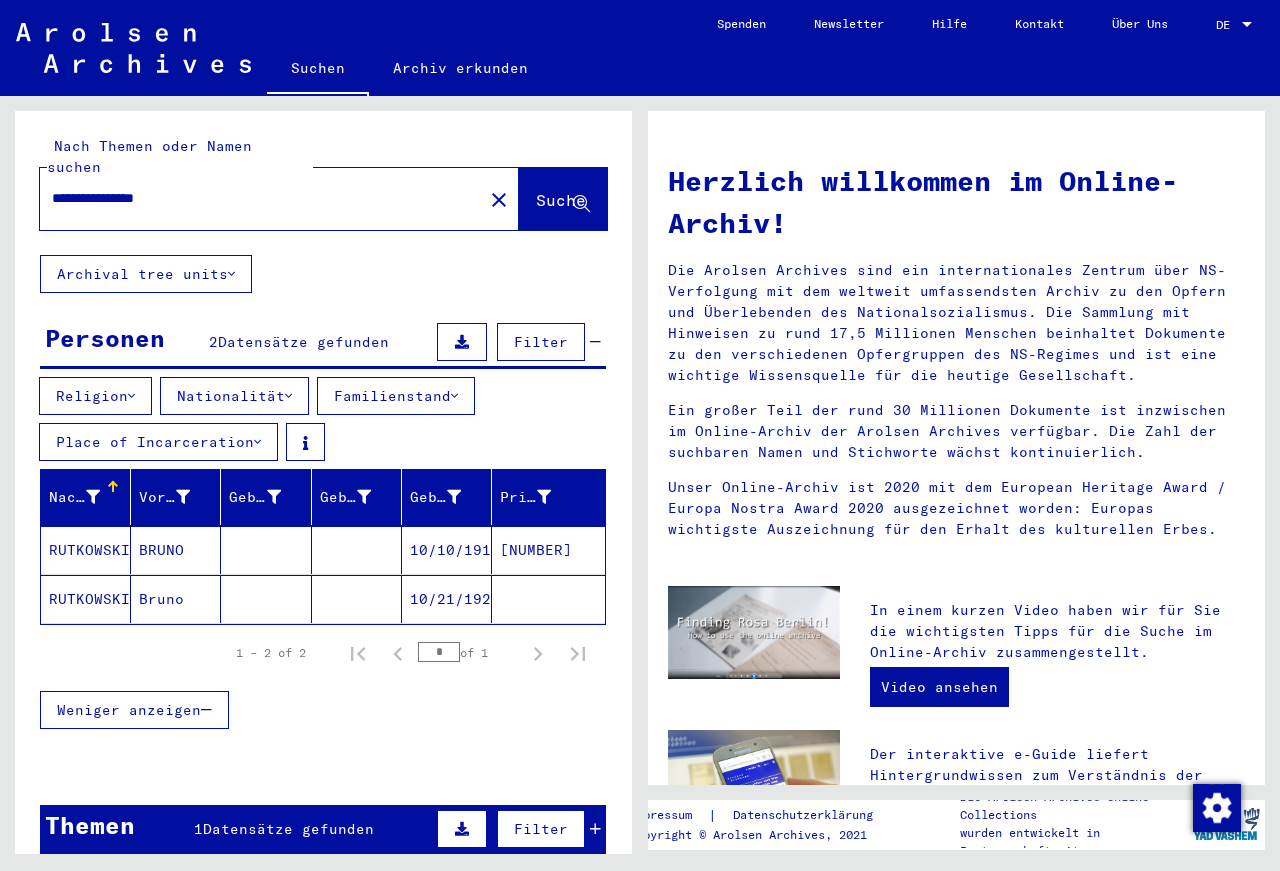 click on "10/10/1916" at bounding box center (447, 599) 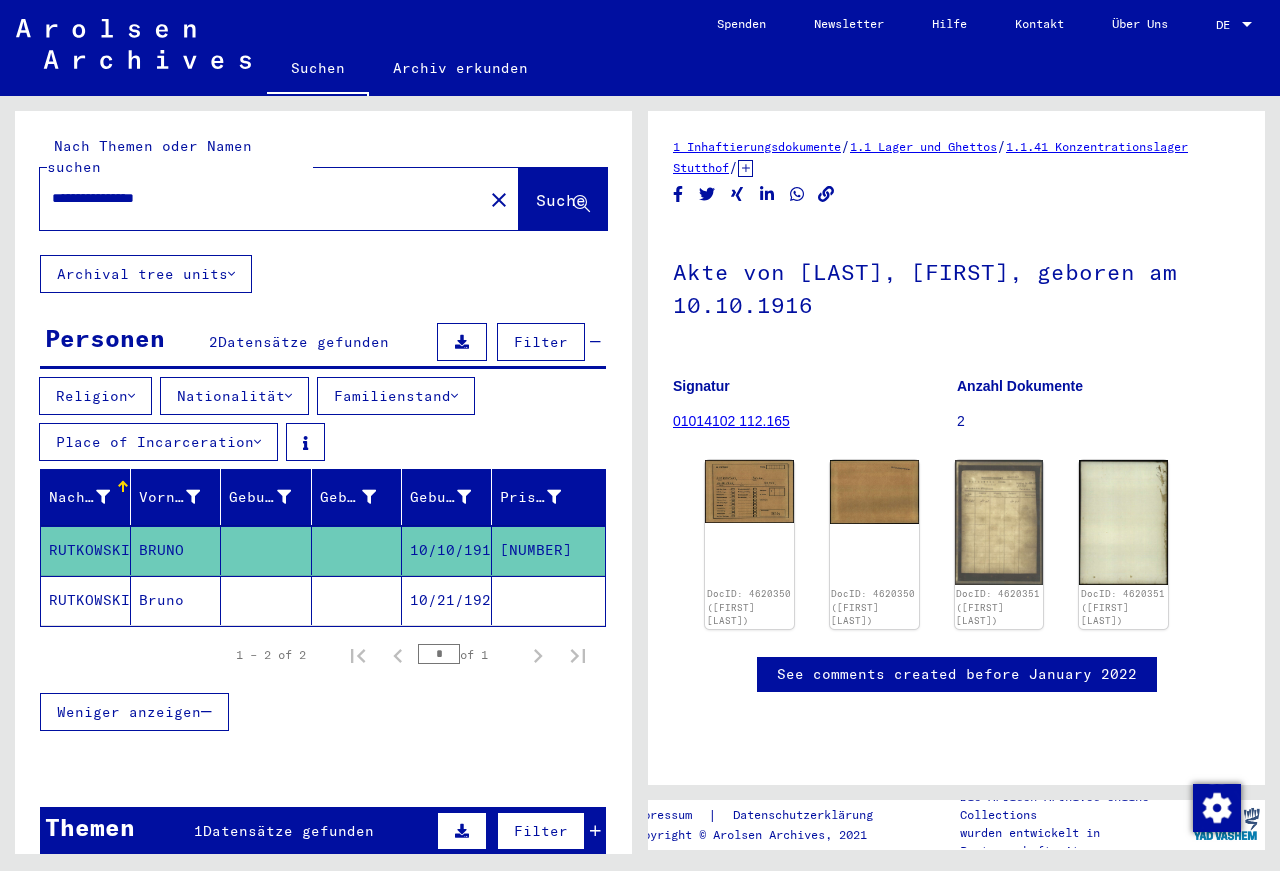 click on "01014102 112.165" 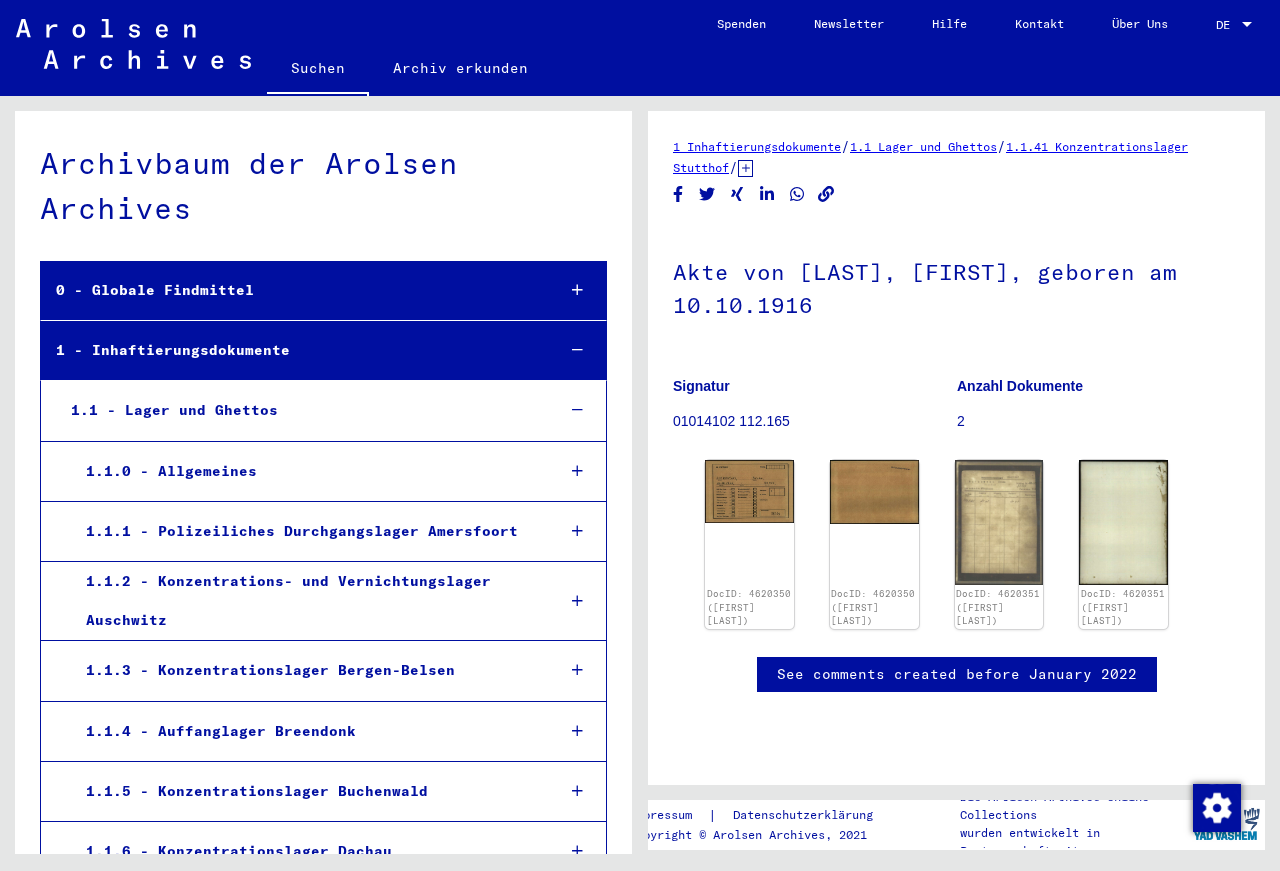 scroll, scrollTop: 28, scrollLeft: 0, axis: vertical 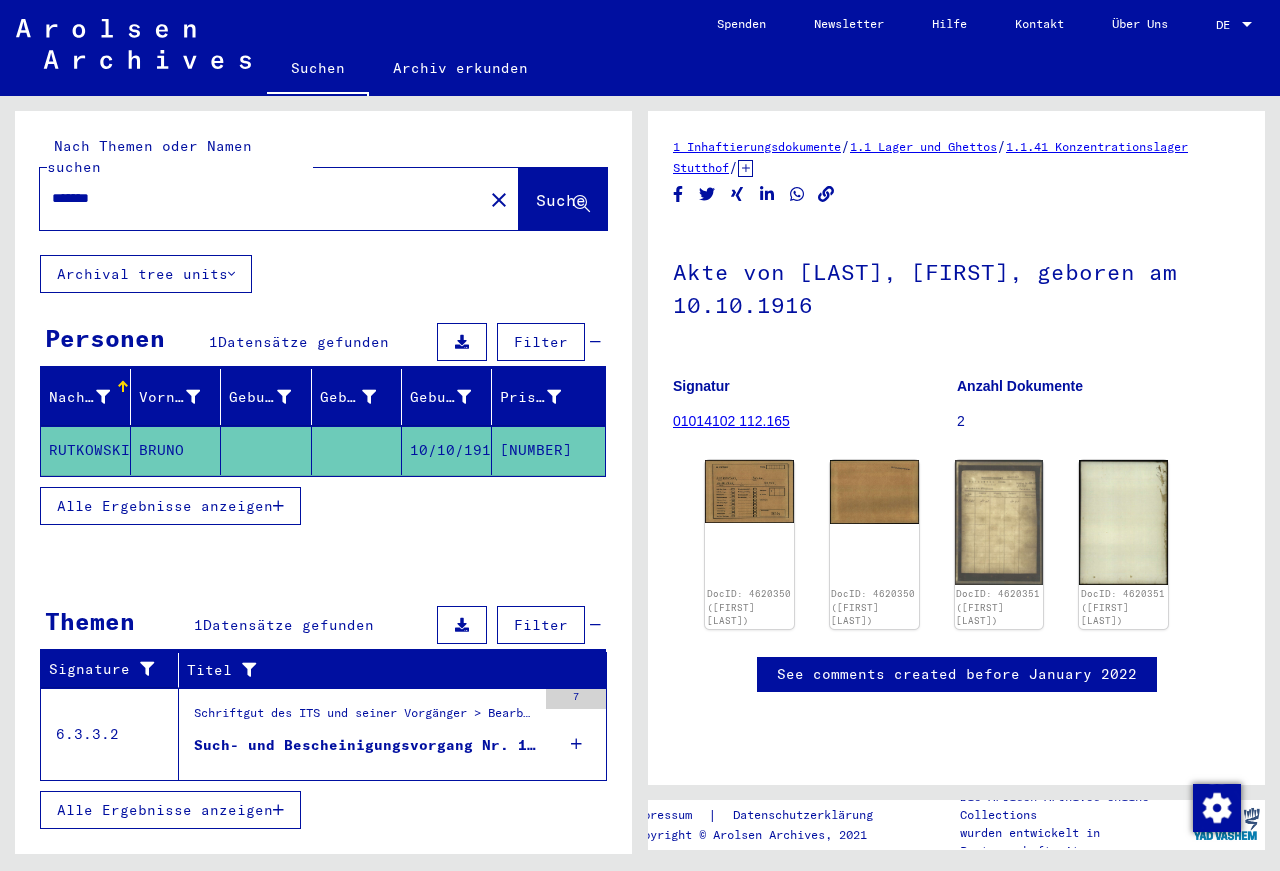 click 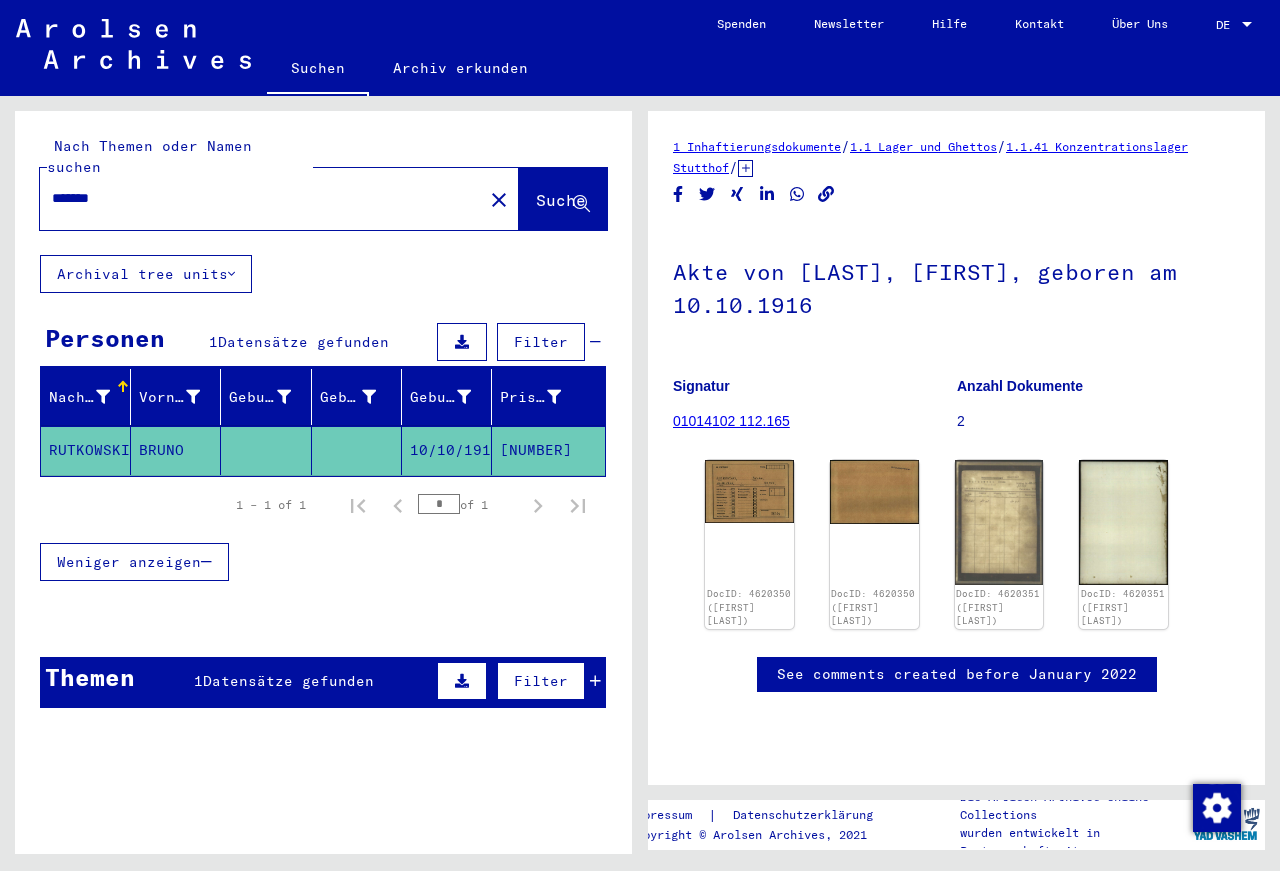 click 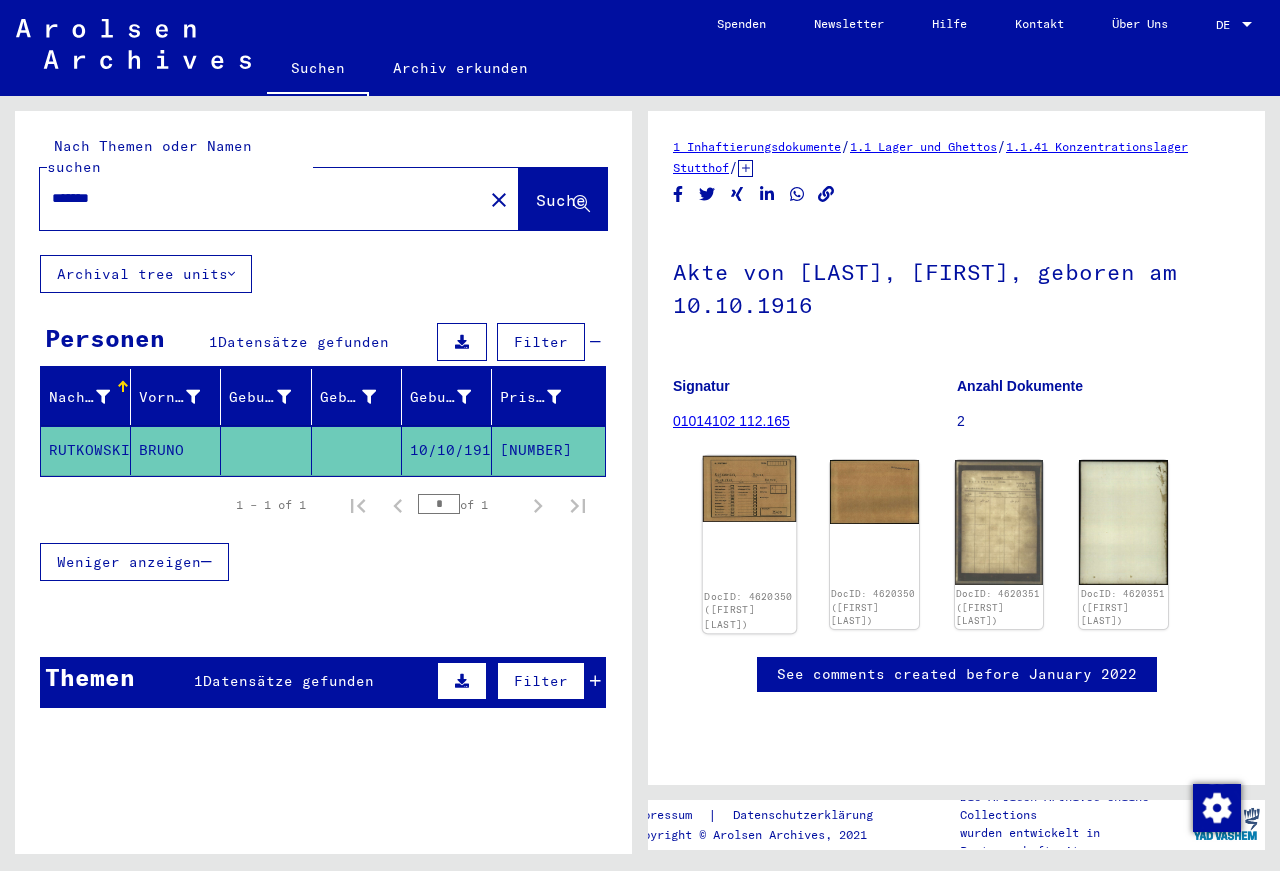 click 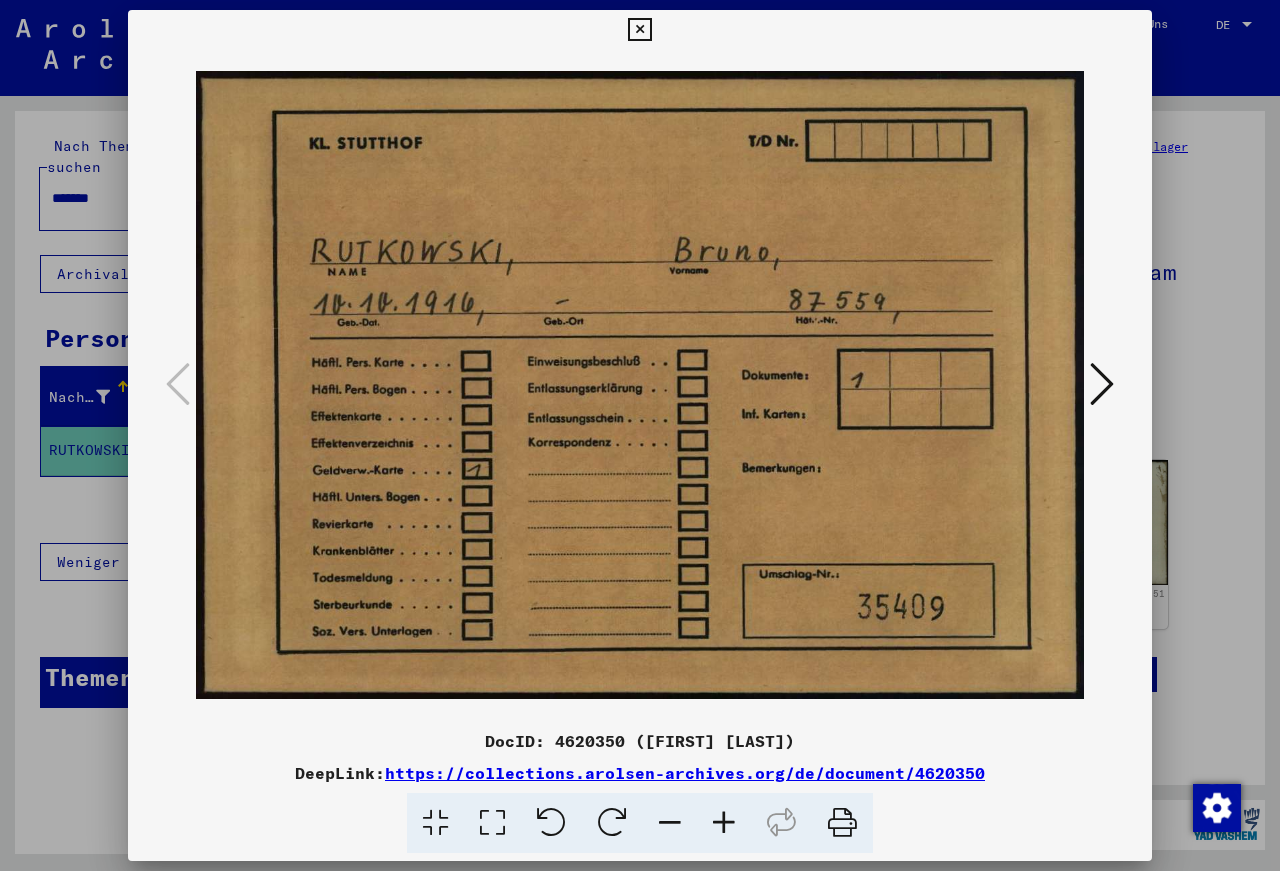 click at bounding box center (1102, 384) 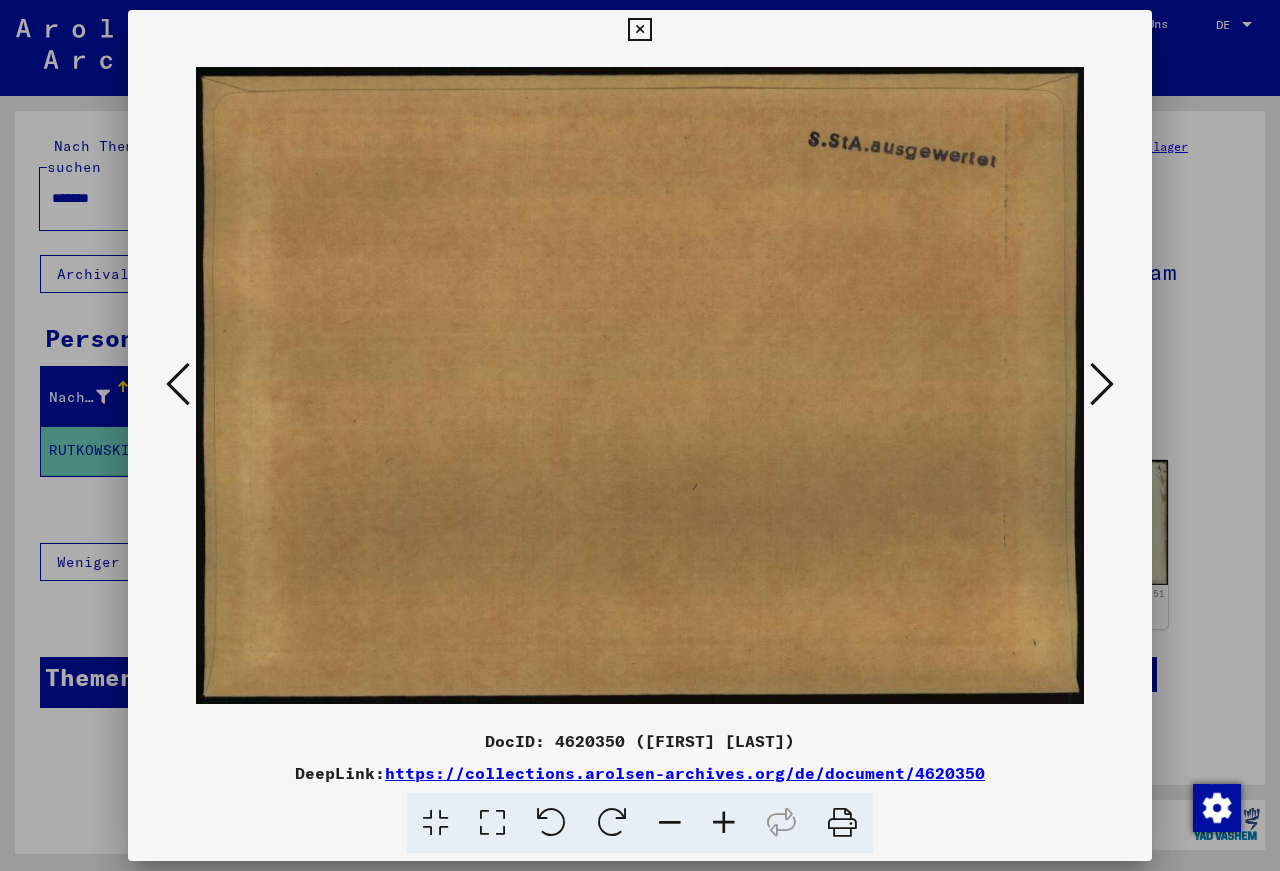 click at bounding box center [1102, 384] 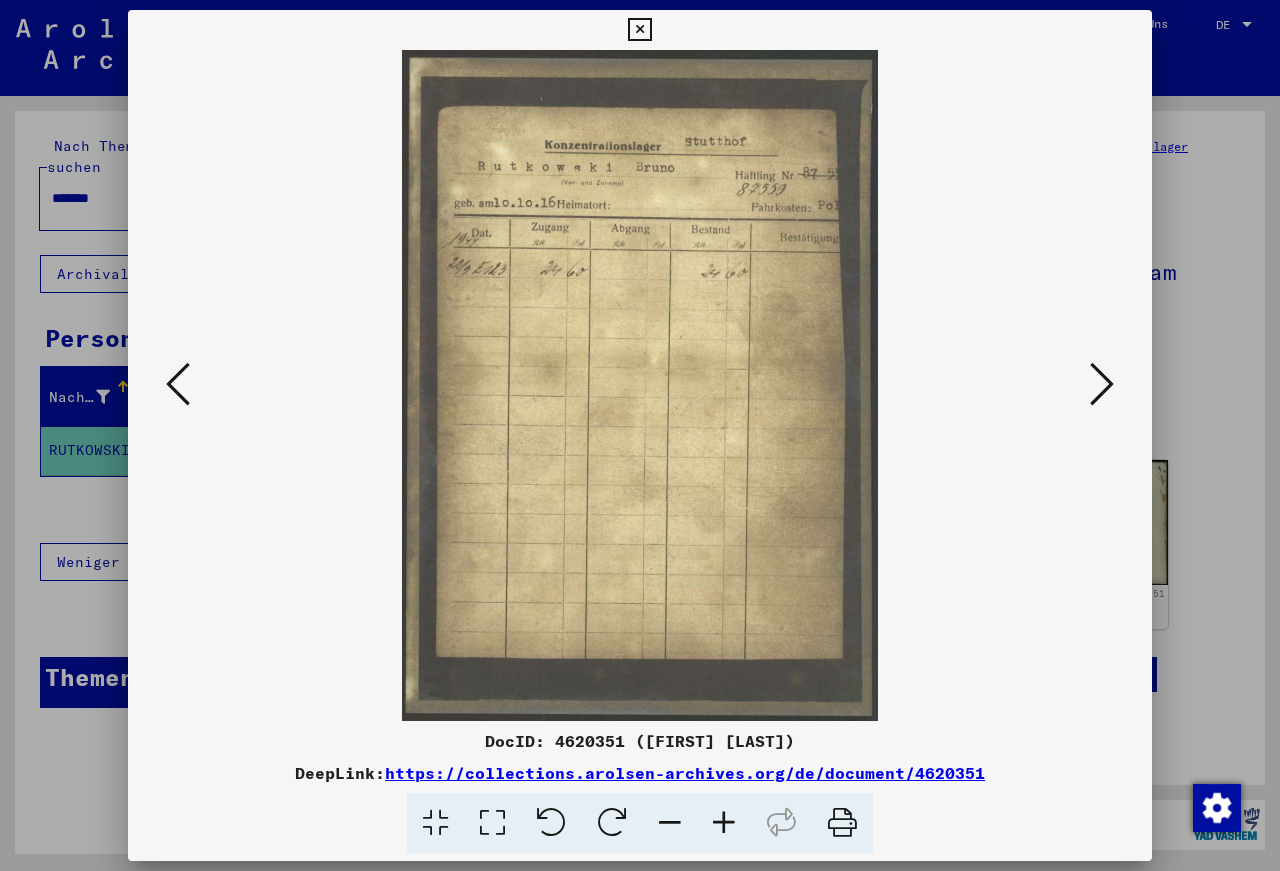 click at bounding box center (640, 385) 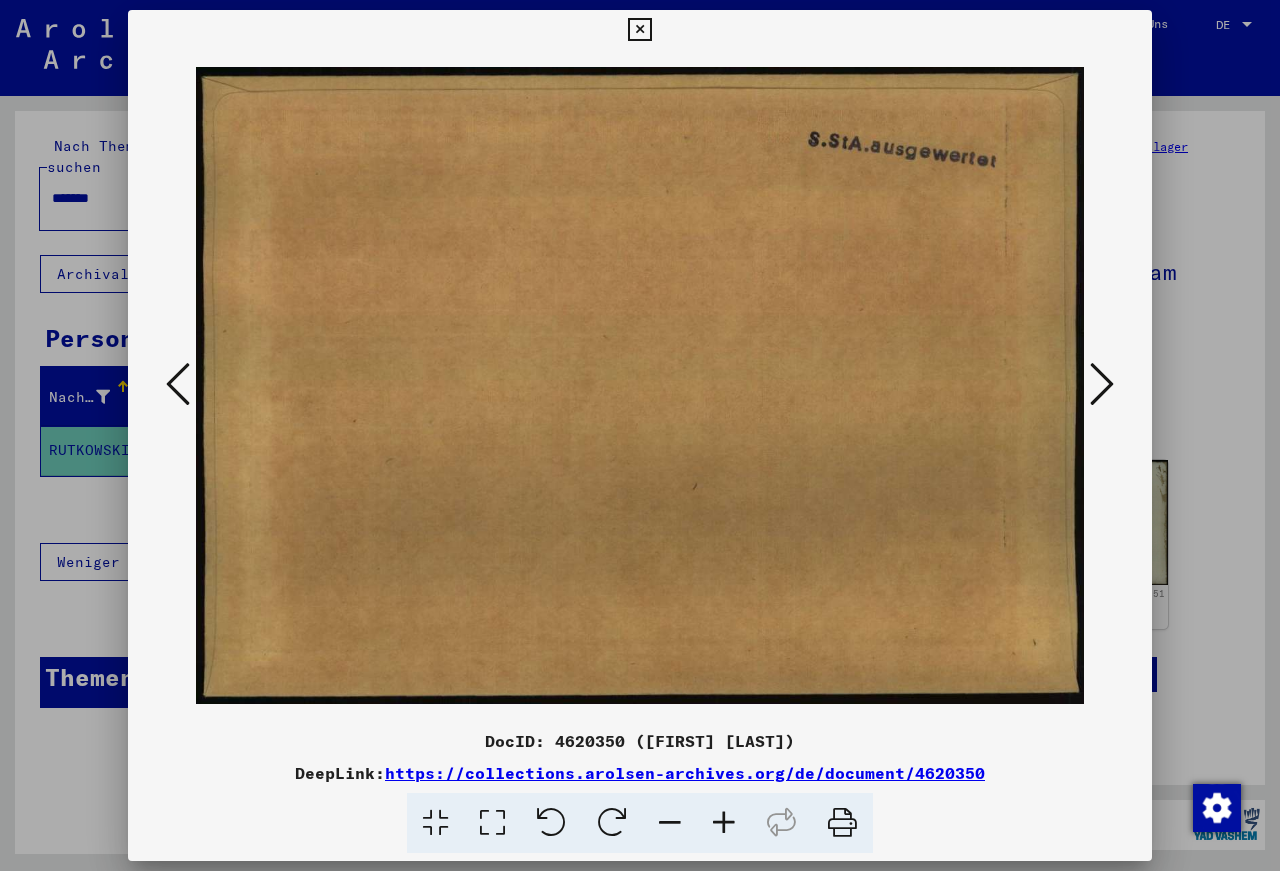 click at bounding box center (178, 384) 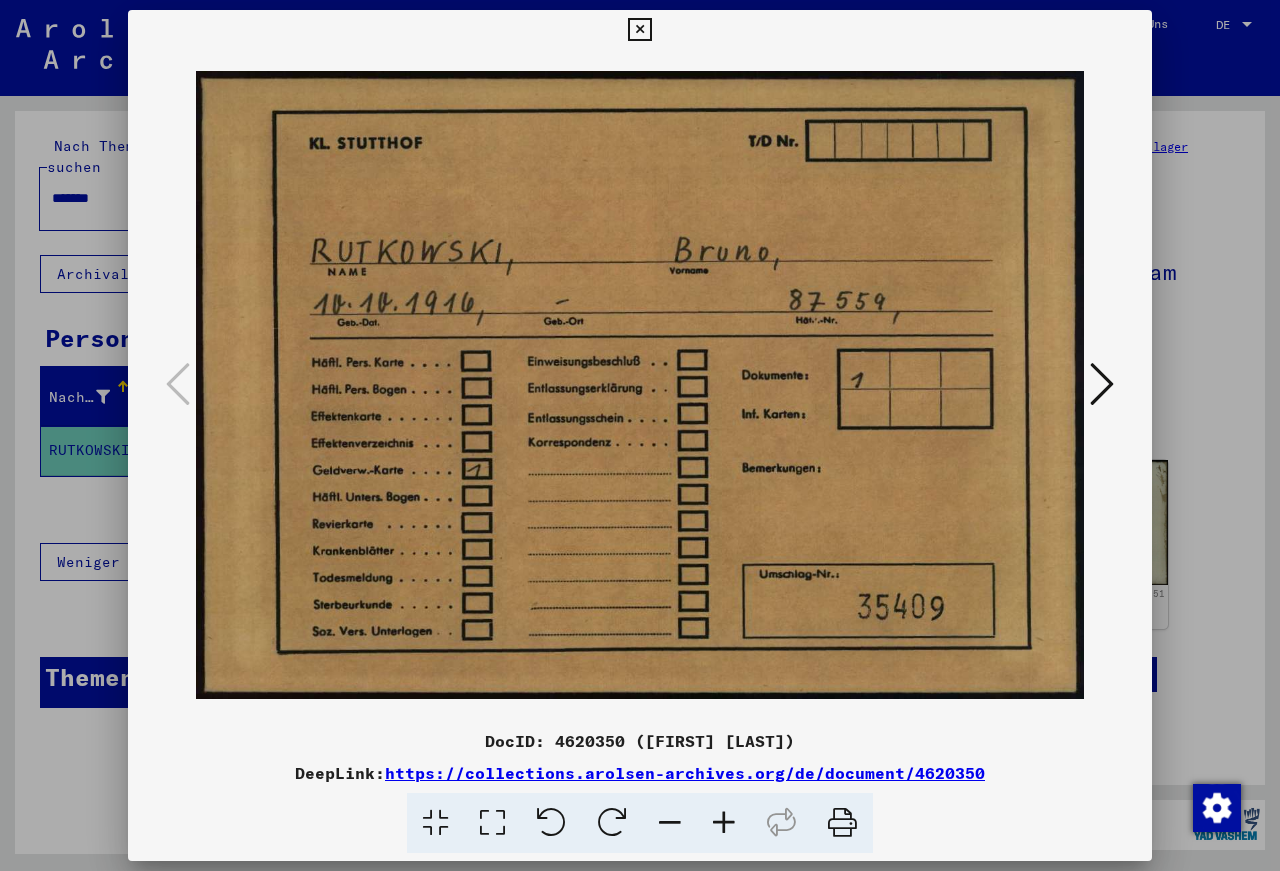 click on "https://collections.arolsen-archives.org/de/document/4620350" at bounding box center (685, 773) 